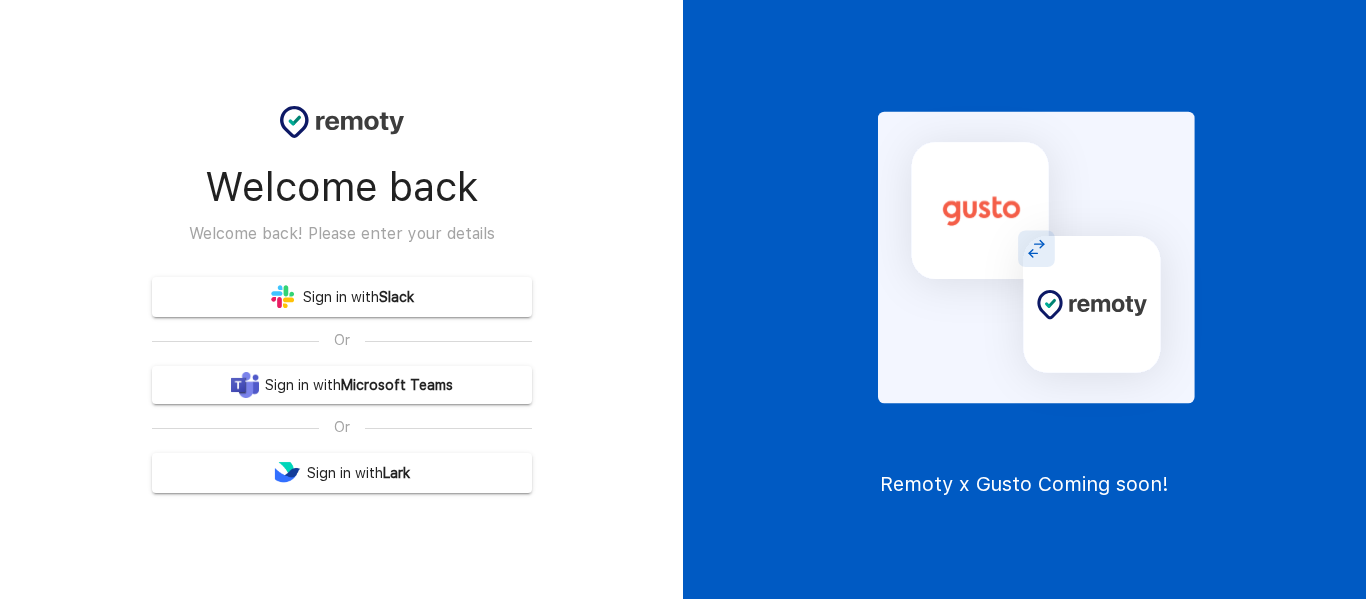 scroll, scrollTop: 0, scrollLeft: 0, axis: both 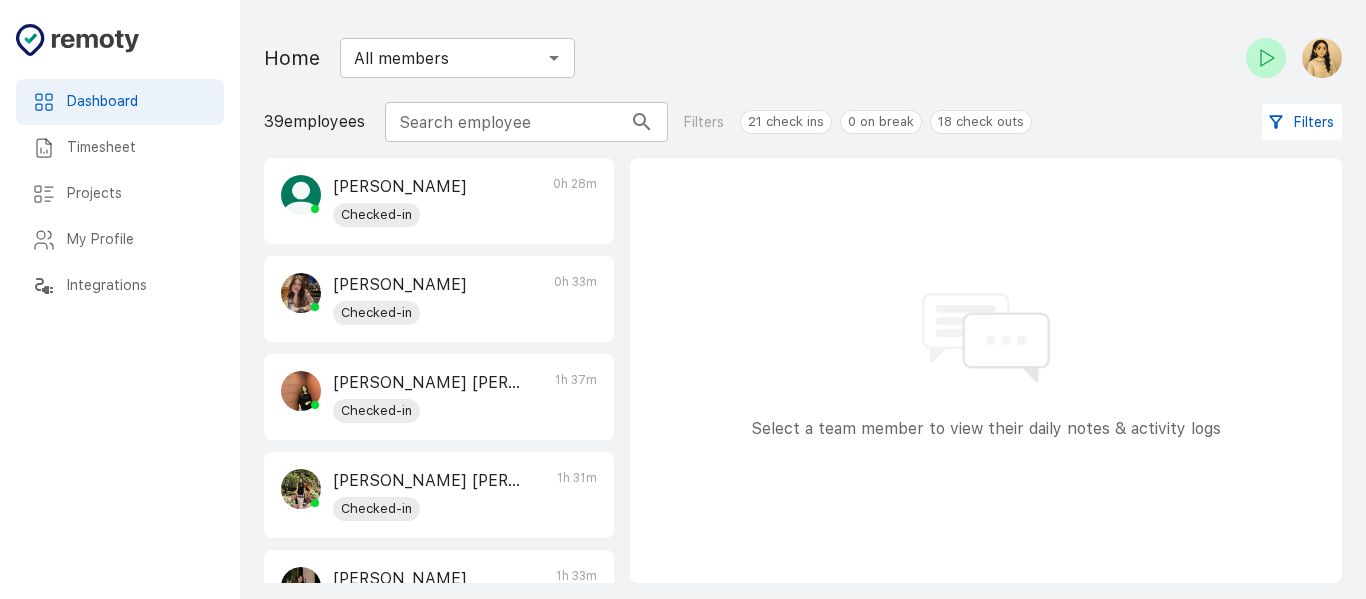 click at bounding box center [1322, 58] 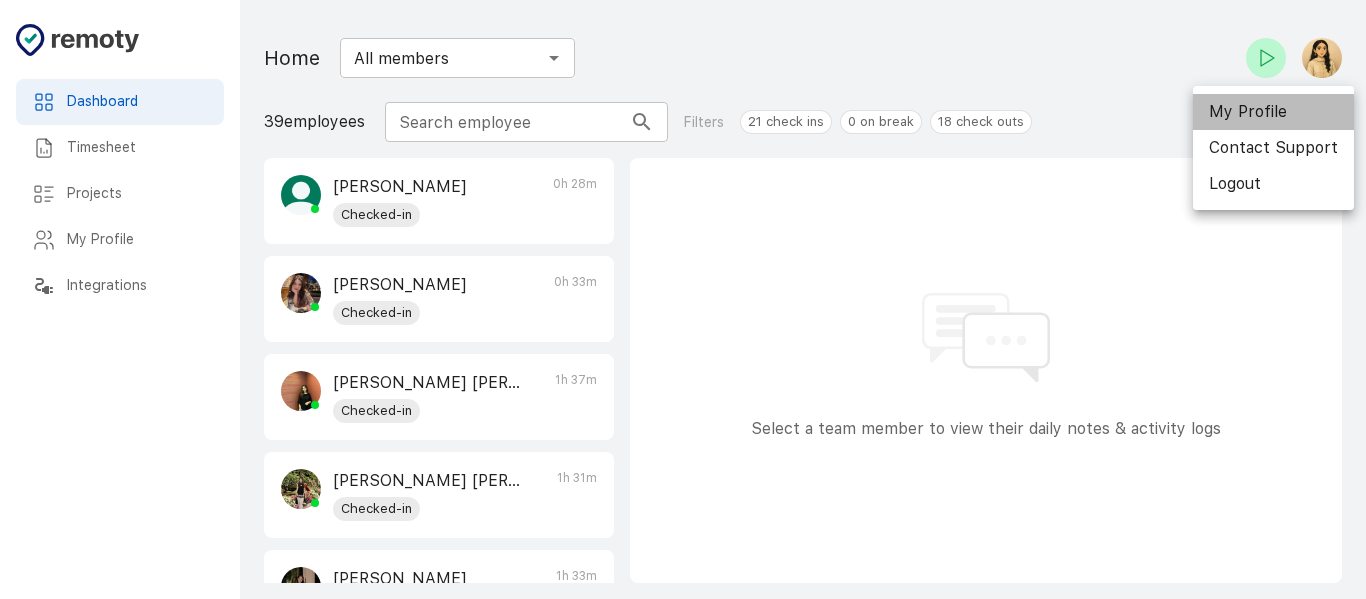 click on "My Profile" at bounding box center (1273, 112) 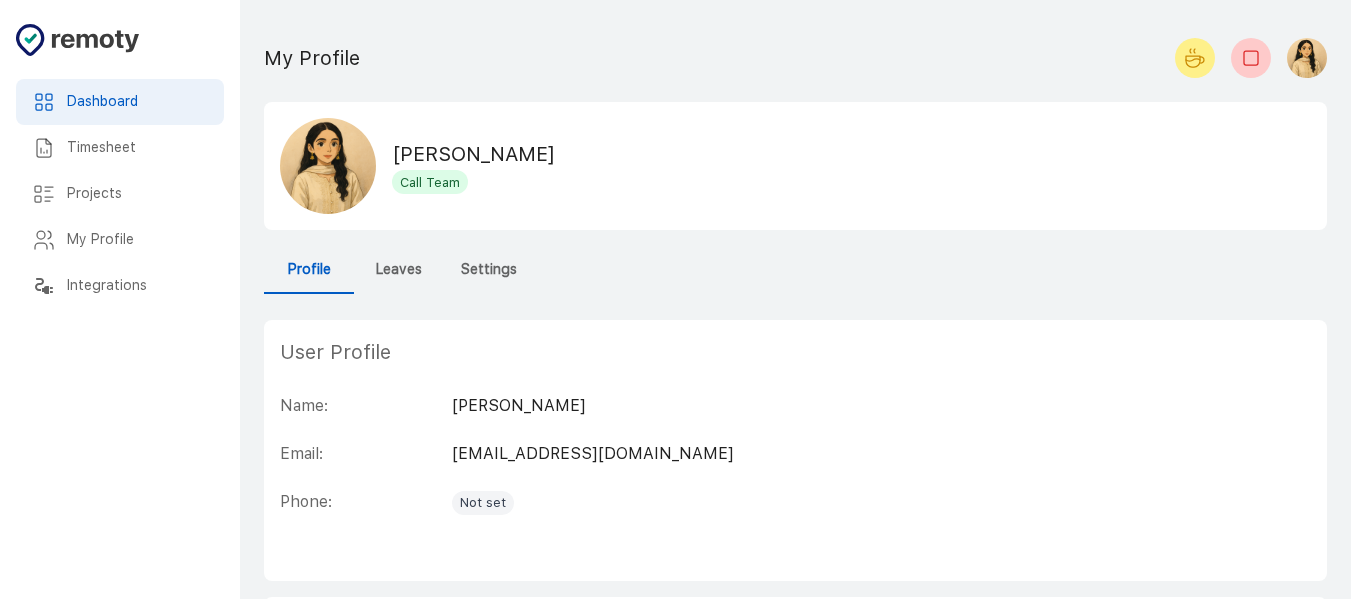 click on "Leaves" at bounding box center [399, 270] 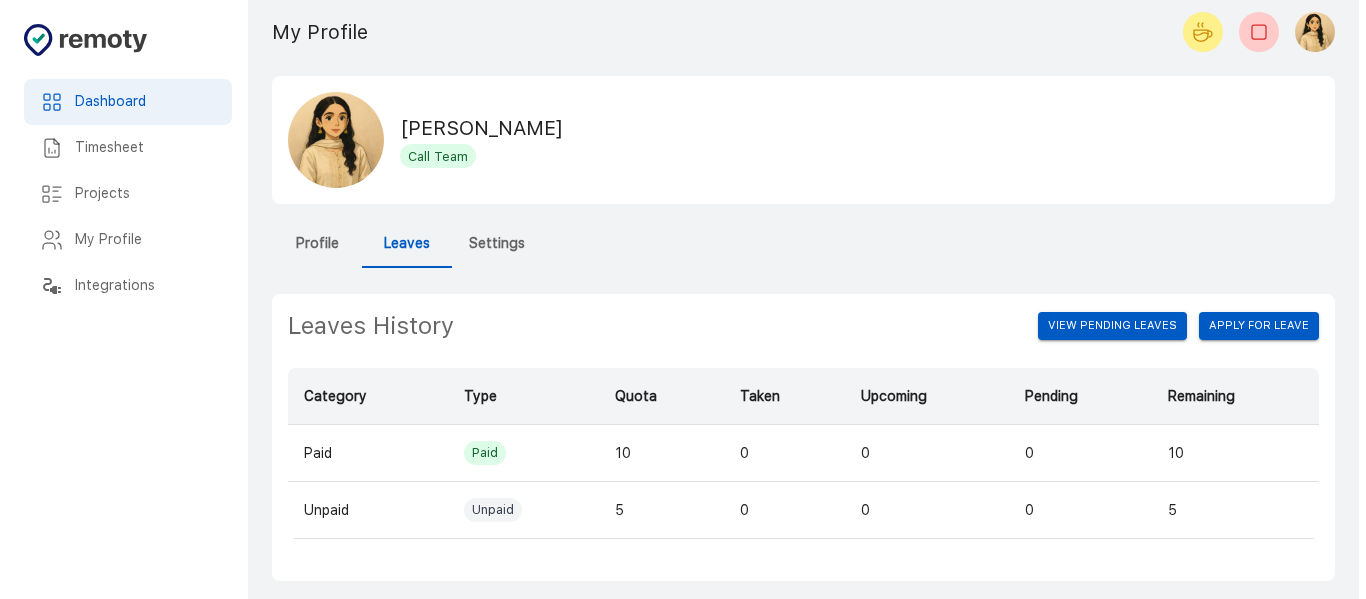 scroll, scrollTop: 40, scrollLeft: 0, axis: vertical 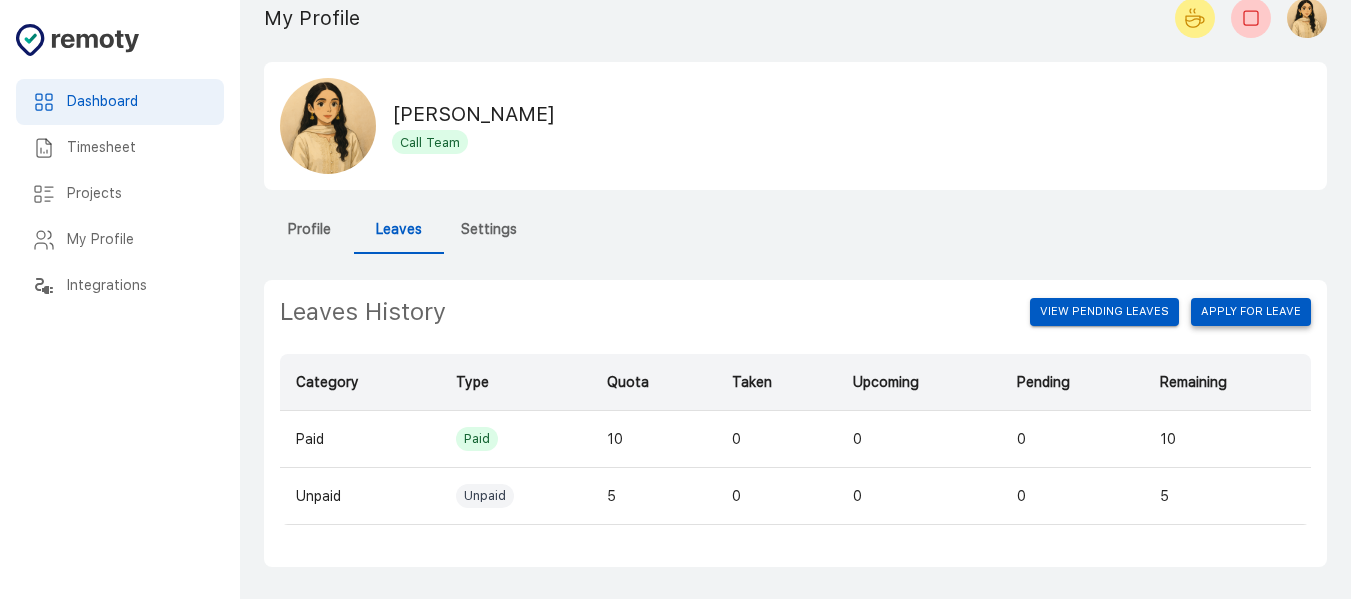click on "Apply for leave" at bounding box center (1251, 312) 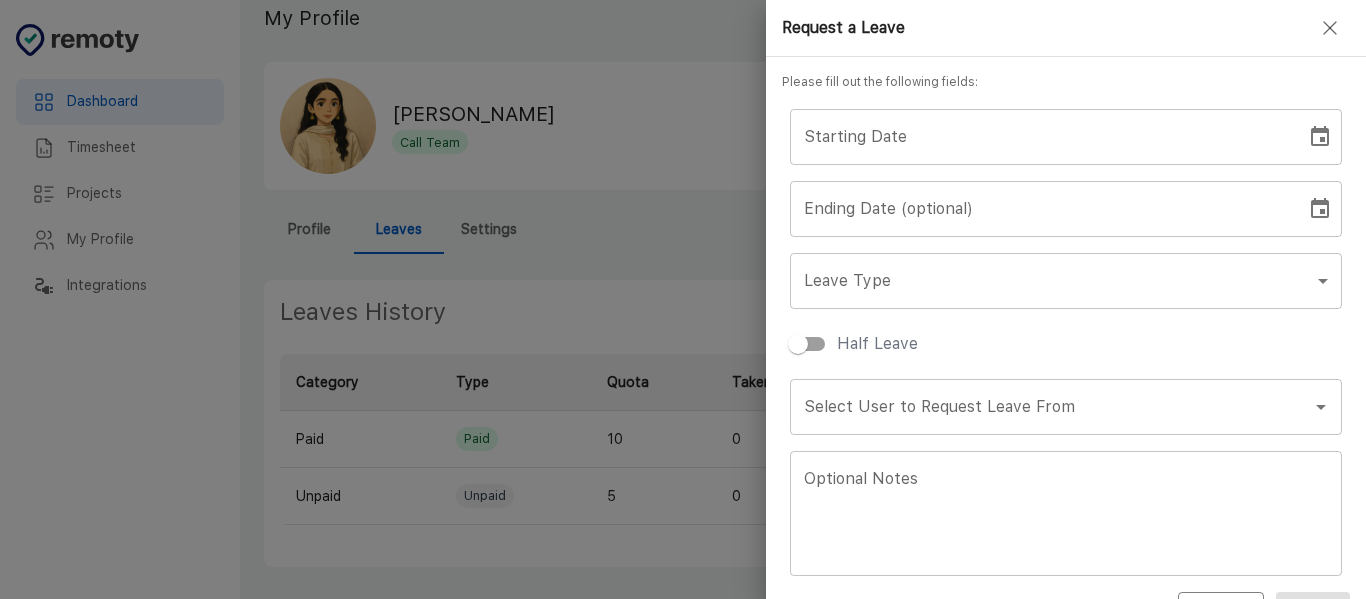 click on "Starting Date" at bounding box center (1041, 137) 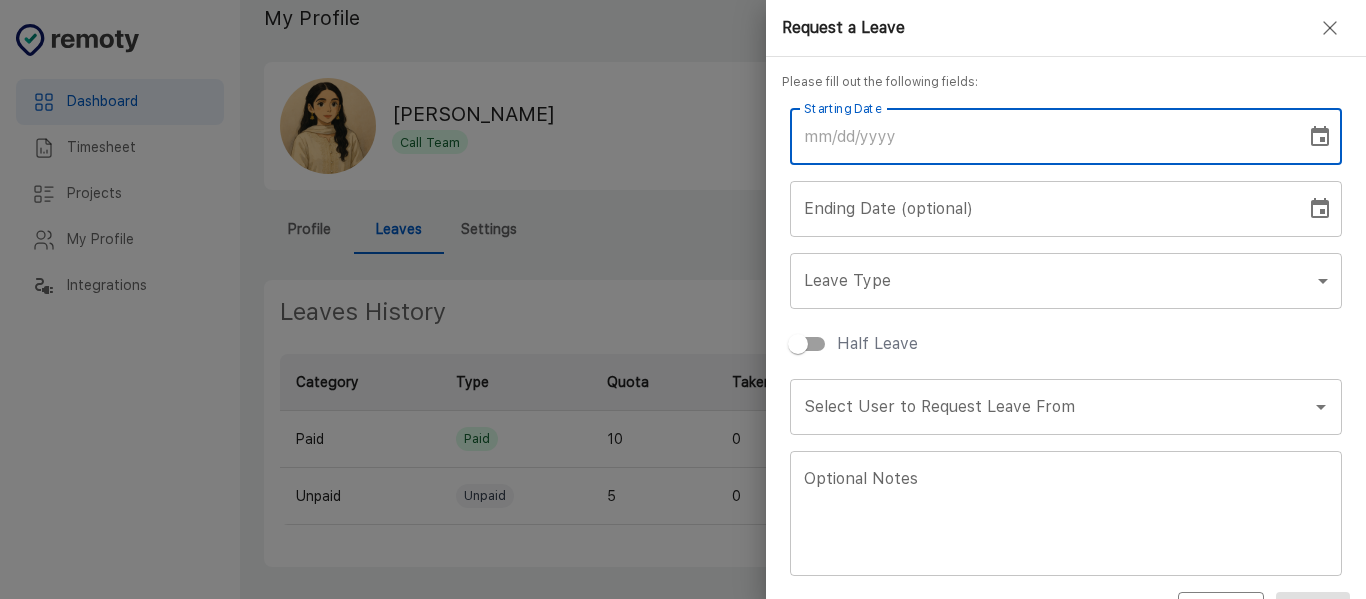 click 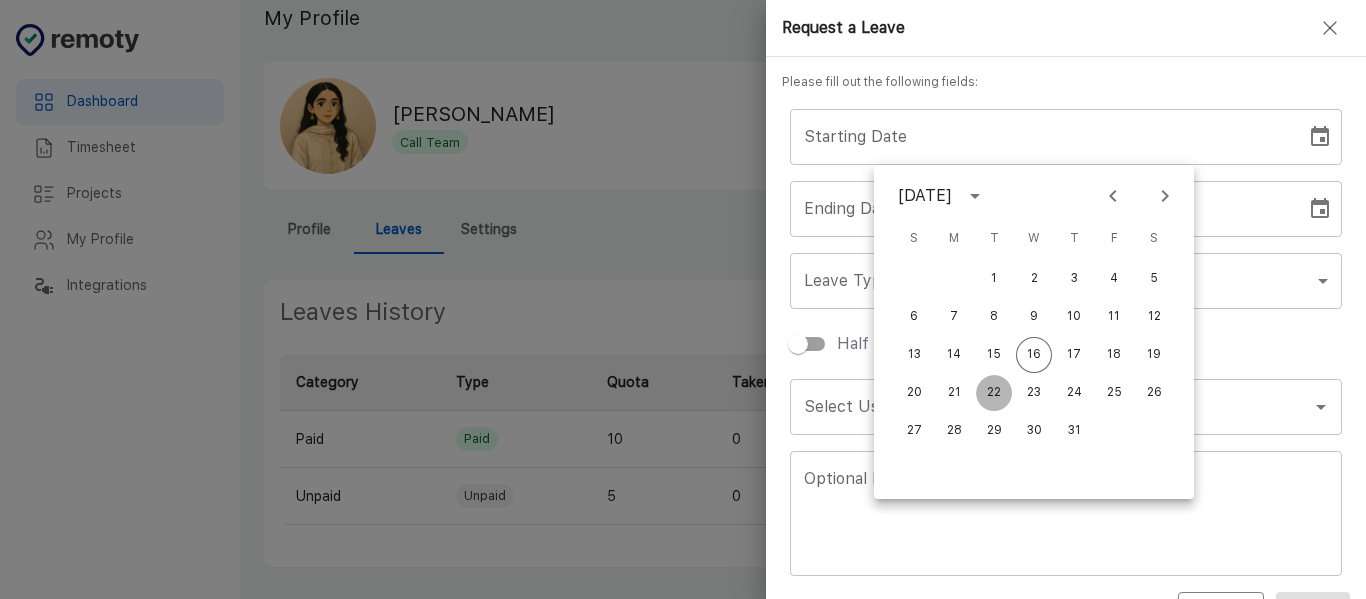 click on "22" at bounding box center (994, 393) 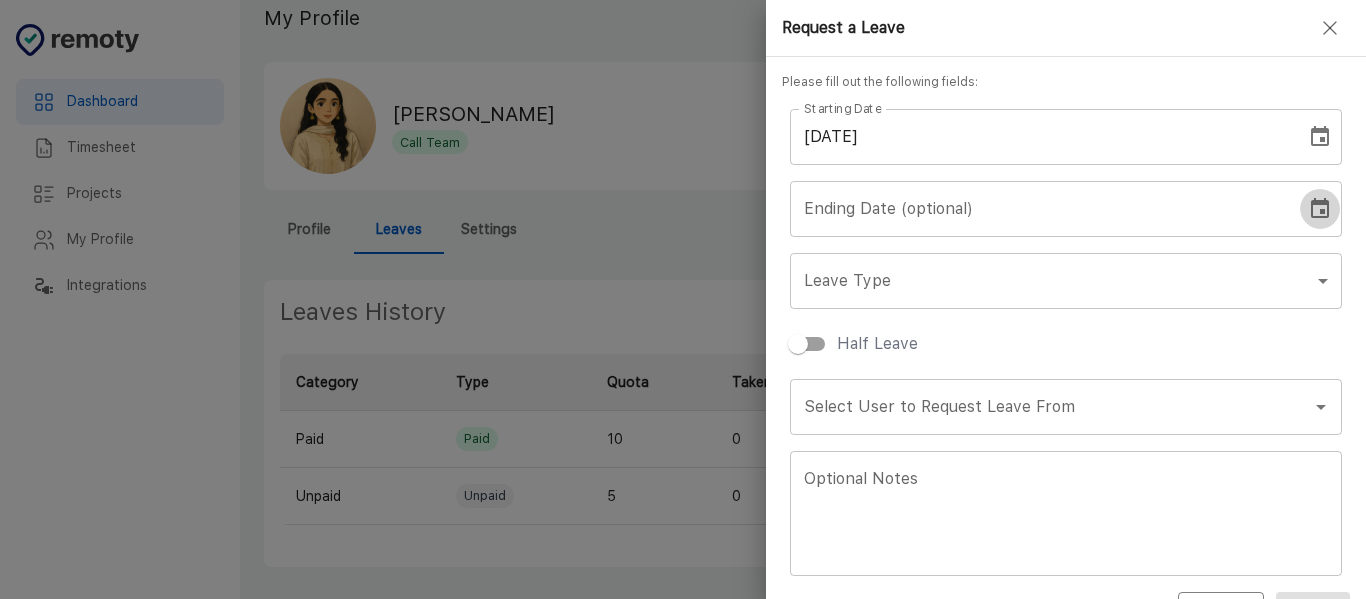 click 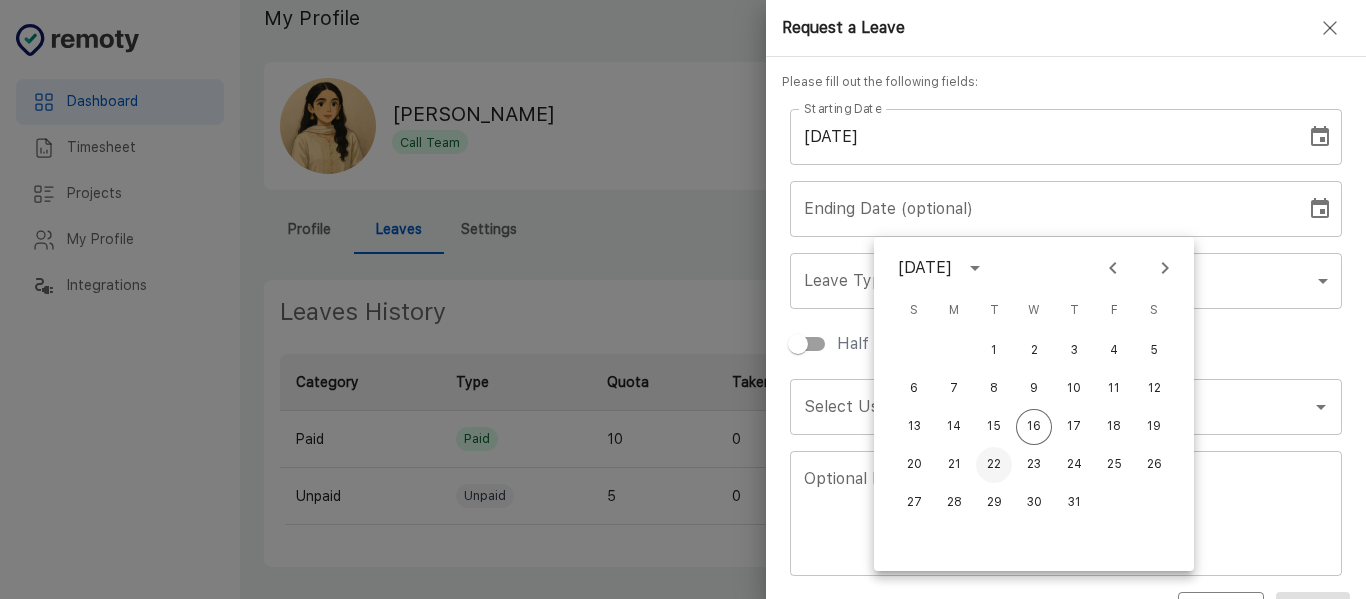 click on "22" at bounding box center [994, 465] 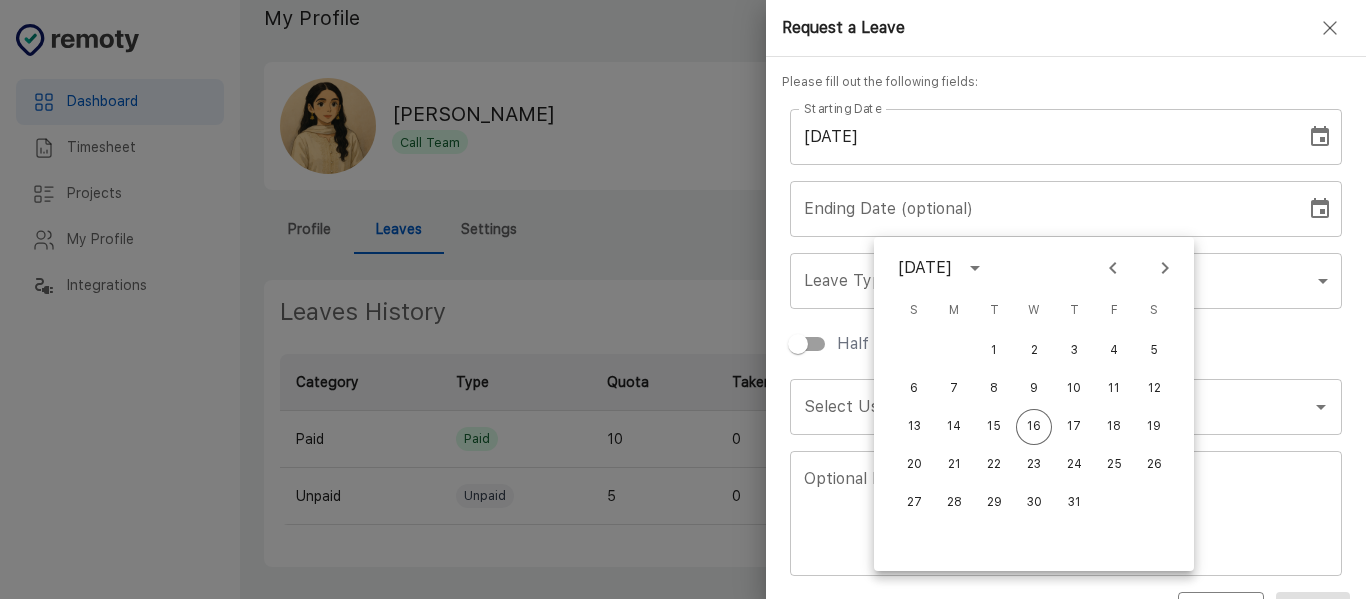 type on "[DATE]" 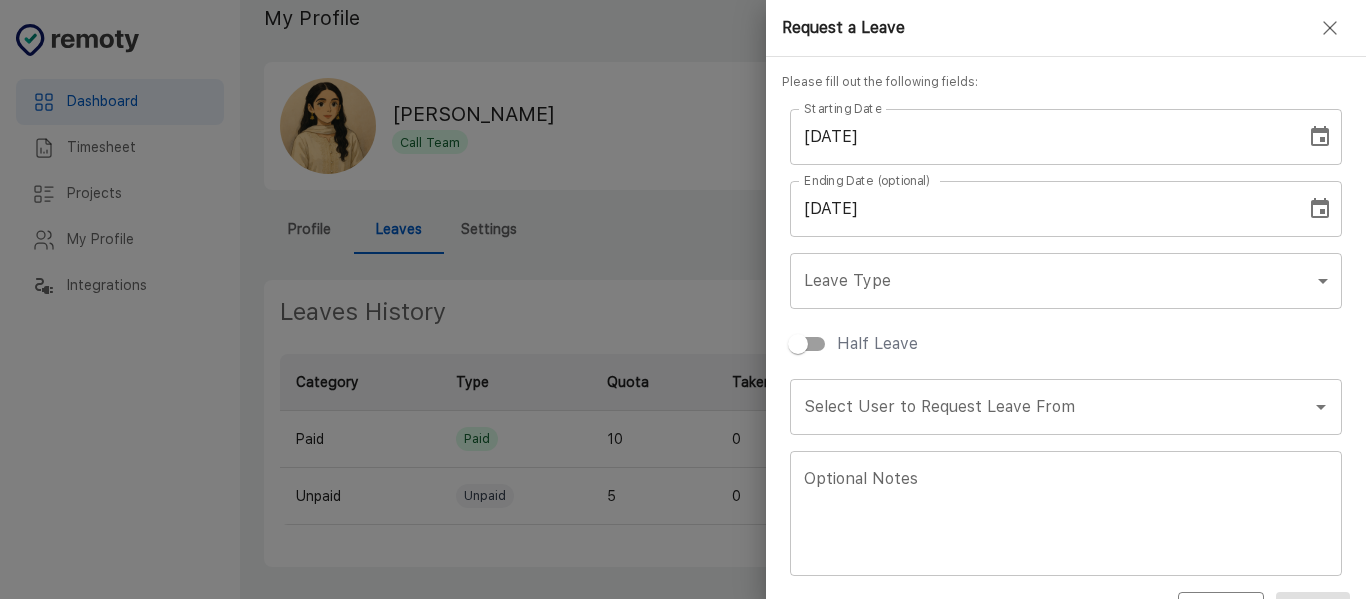 click on "Dashboard Timesheet Projects My Profile Integrations Dashboard Timesheet Projects My Profile Integrations My Profile [PERSON_NAME] Call Team Profile Leaves Settings User Profile Name: [PERSON_NAME] Email: [EMAIL_ADDRESS][DOMAIN_NAME] Phone: Not set Work Information Joining Date: Not set Confirmation Date: Not set Role: Member Shift Start Time: 07:00 AM Shift End Time: 03:00 PM Leaves History View Pending Leaves Apply for leave Category Type Quota Taken Upcoming Pending Remaining Paid Paid 10 0 0 0 10 Unpaid Unpaid 5 0 0 0 5 Daily Questionnaire Settings Enable Mandatory Daily Questionnaire   Get Daily Notes at Check-in   Get Daily Notes at Check-out   What have you worked on since your last standup? Which comps/Projects are you planning to work on/resolve [DATE]? Are you facing any blocker/problematic community?  Which communities are you blocked on? What do you want to be re-assigned to other/US callers Add new question Save Leave Settings Renew Leaves Quota at: Start of the Year start_of_year Leave Type Paid 10" at bounding box center [683, 279] 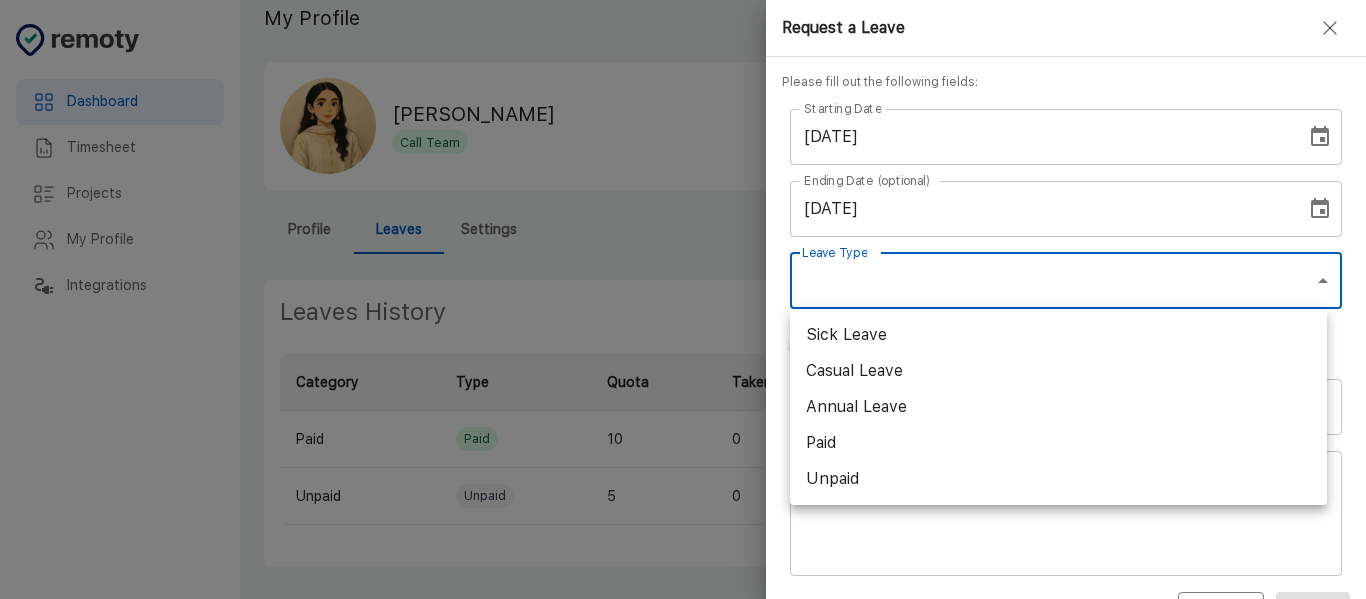 click on "Paid" at bounding box center (1058, 443) 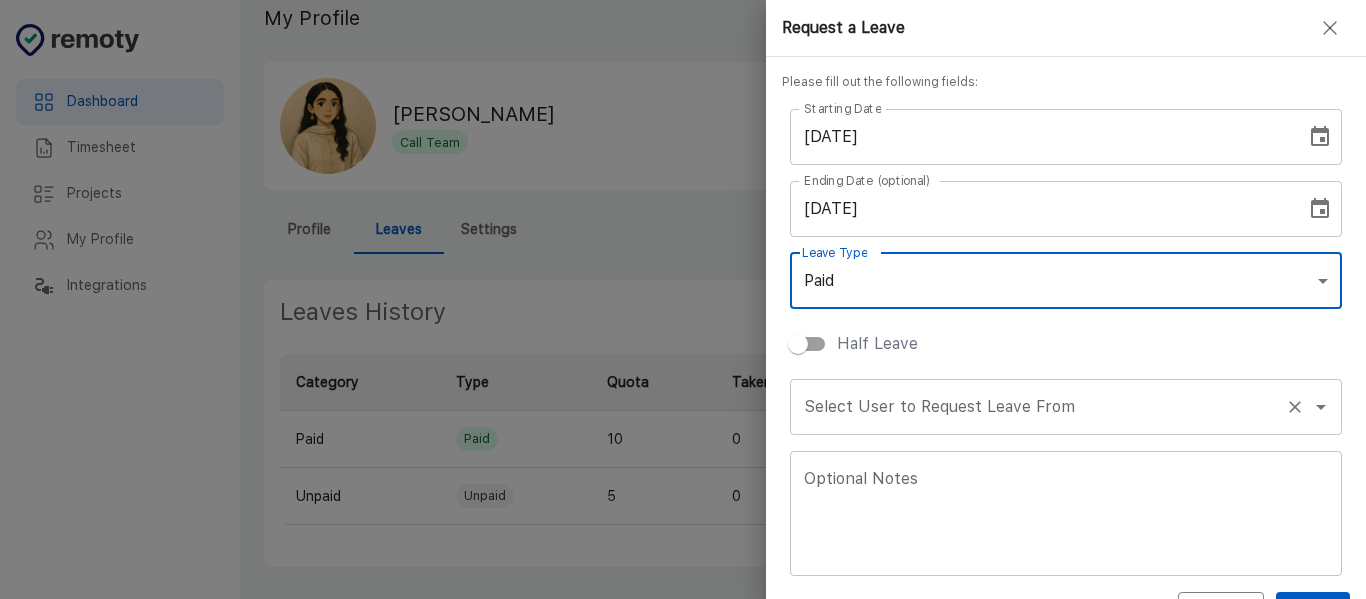 click on "Select User to Request Leave From" at bounding box center [1038, 407] 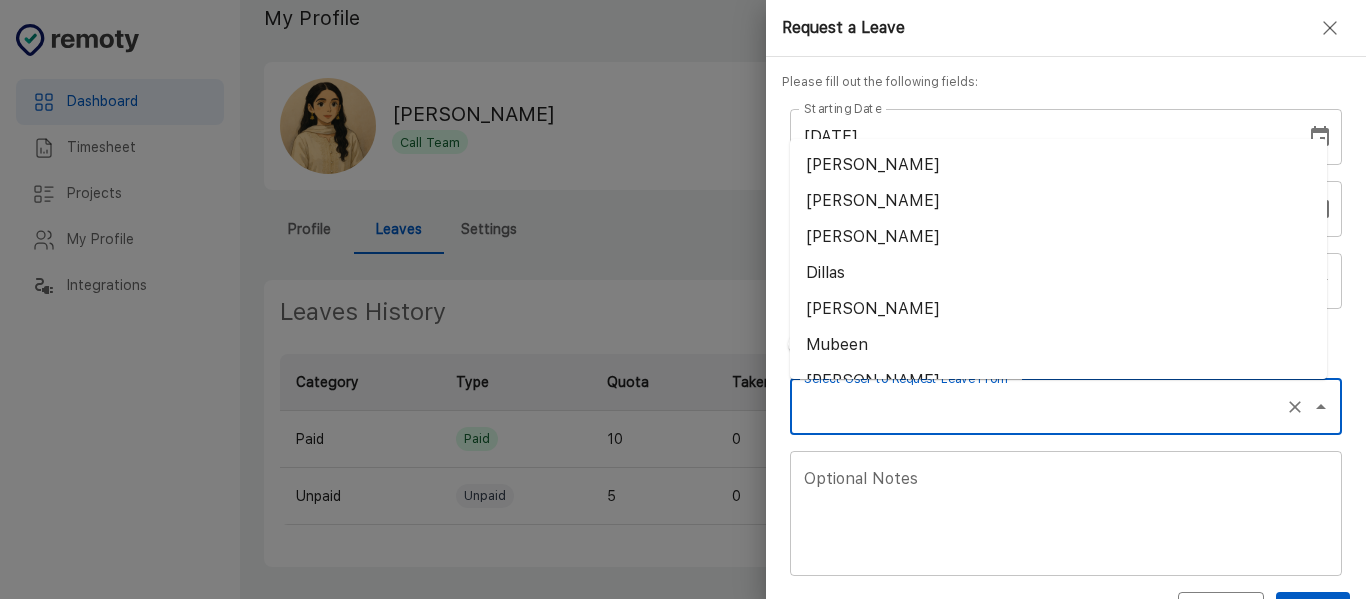click on "Optional Notes" at bounding box center [1066, 513] 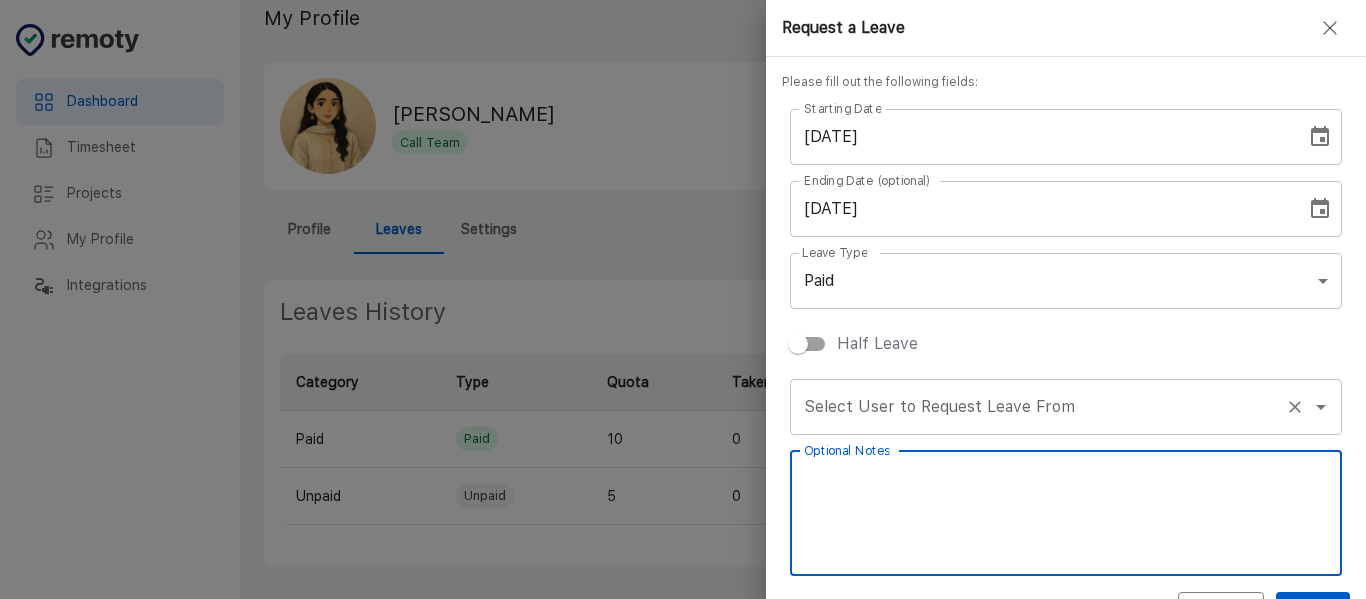 click on "Select User to Request Leave From" at bounding box center [1038, 407] 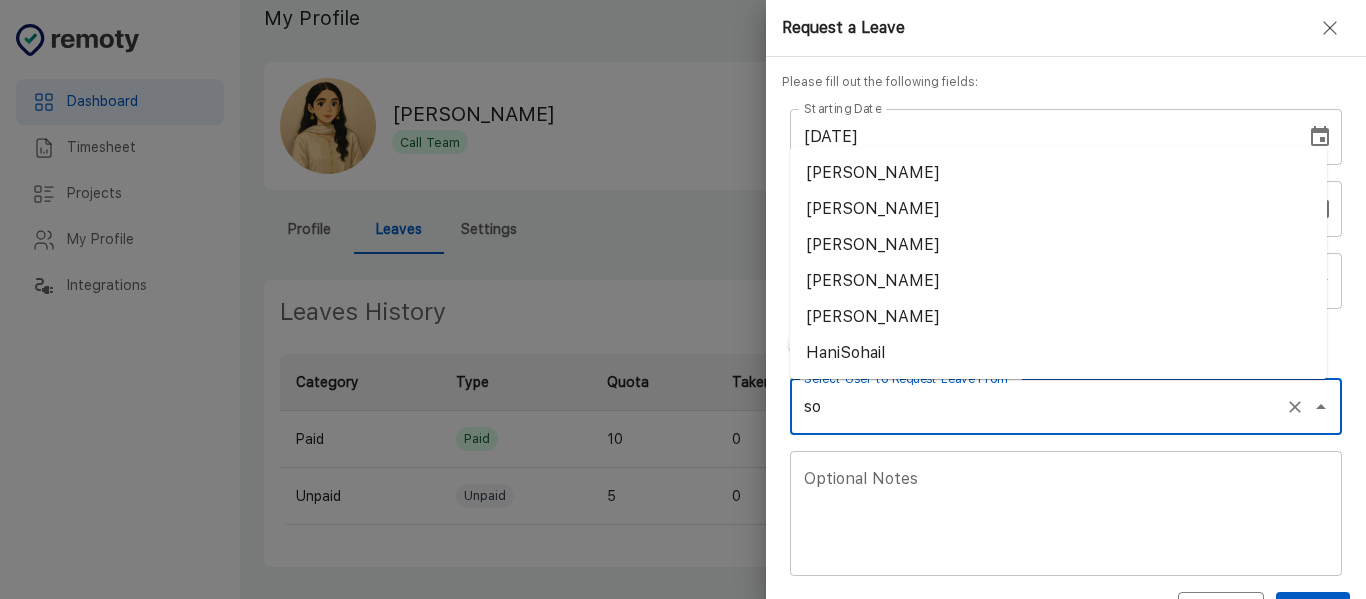 click on "[PERSON_NAME]" at bounding box center (1058, 173) 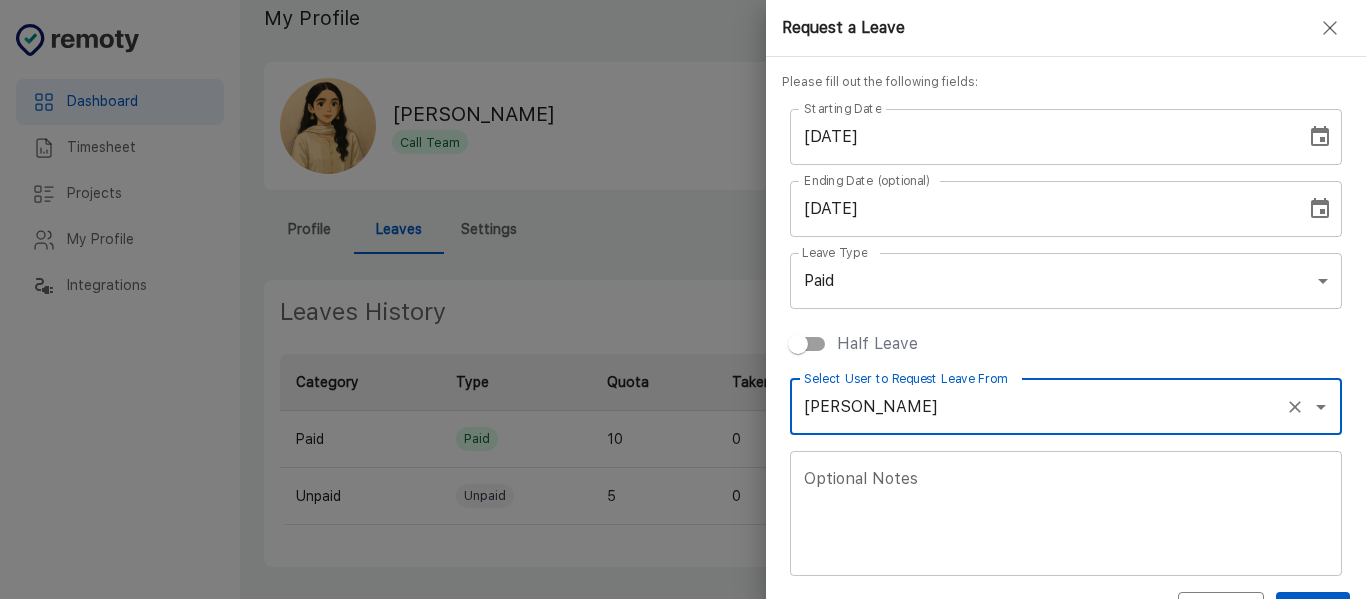 type on "[PERSON_NAME]" 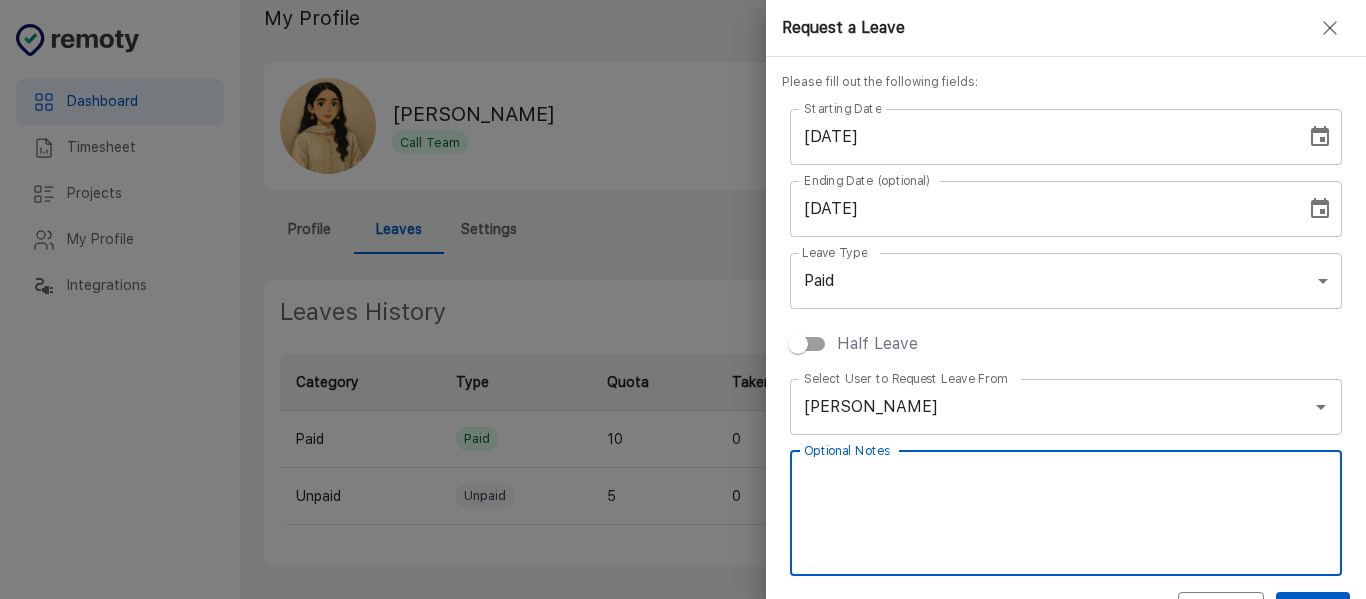 click on "Optional Notes" at bounding box center (1066, 513) 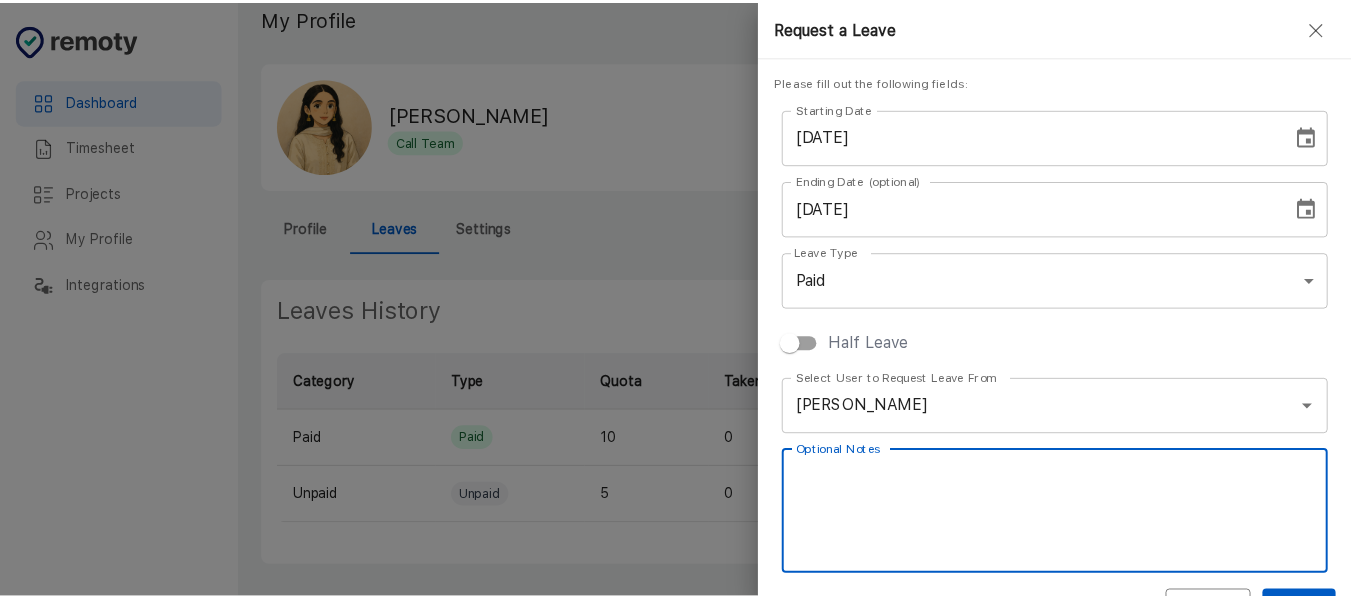 scroll, scrollTop: 53, scrollLeft: 0, axis: vertical 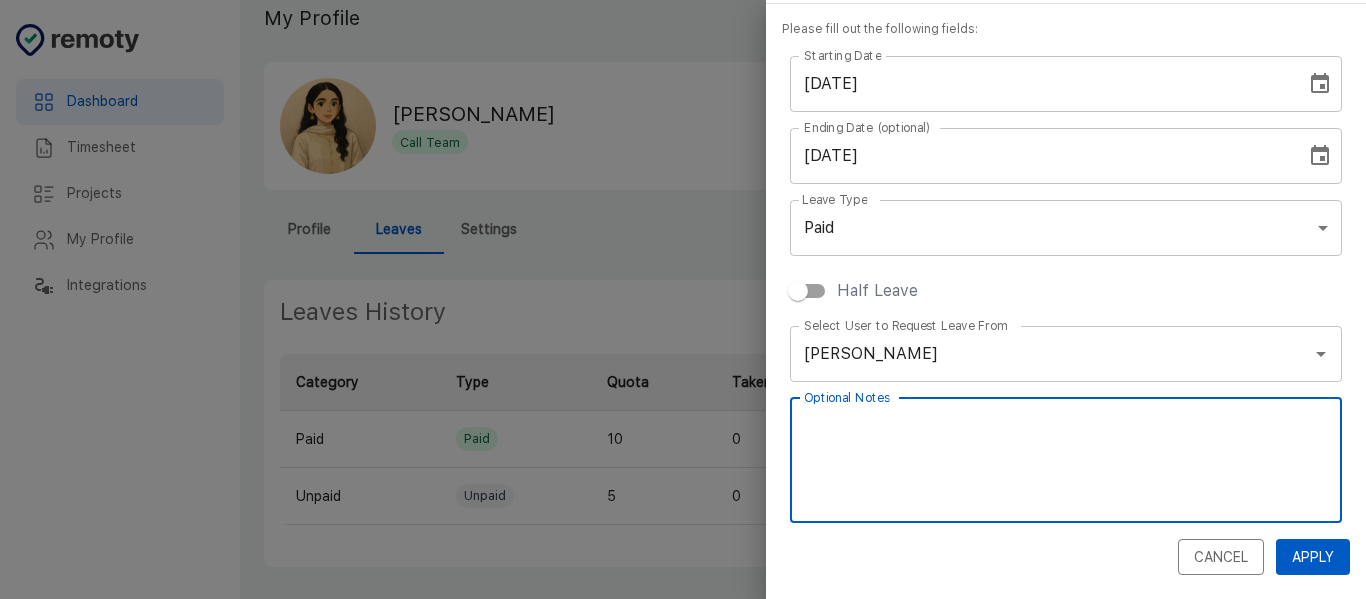 click on "Apply" at bounding box center [1313, 557] 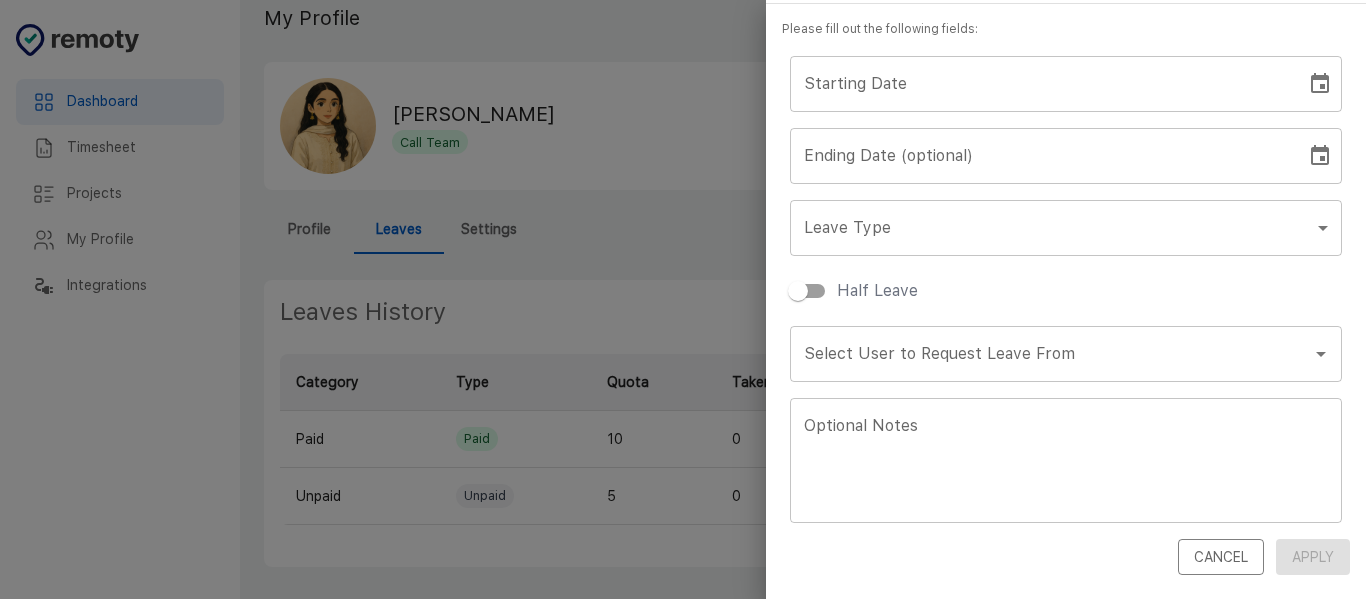 click on "Starting Date" at bounding box center (1041, 84) 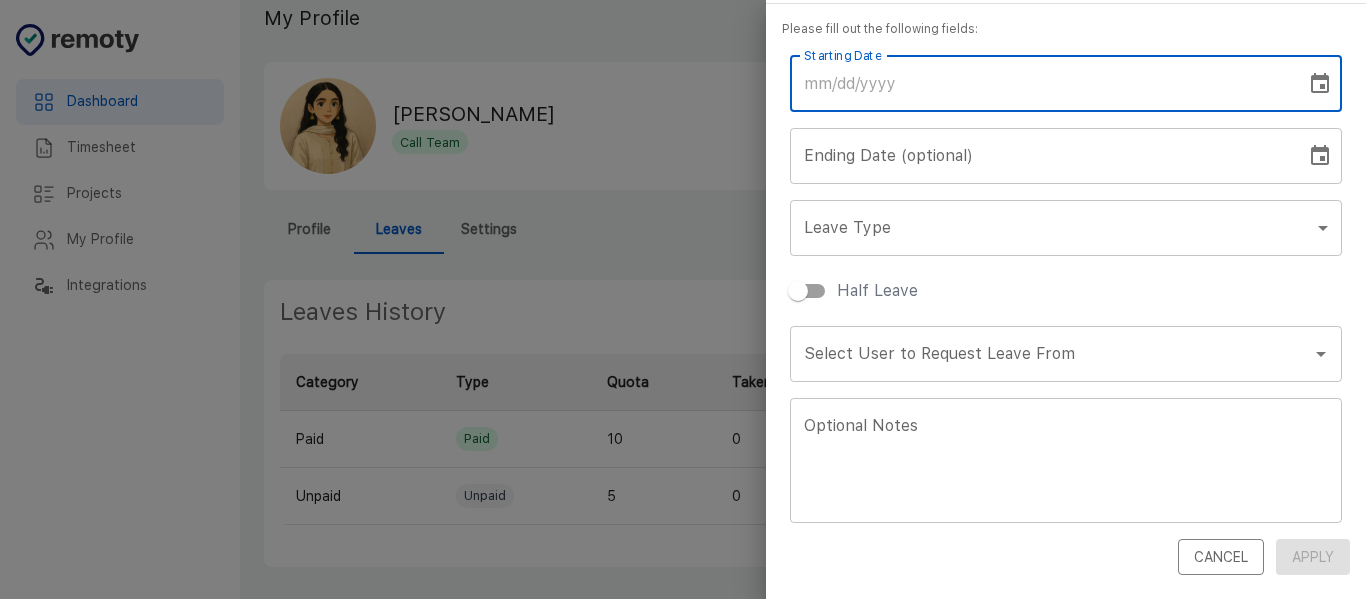 click 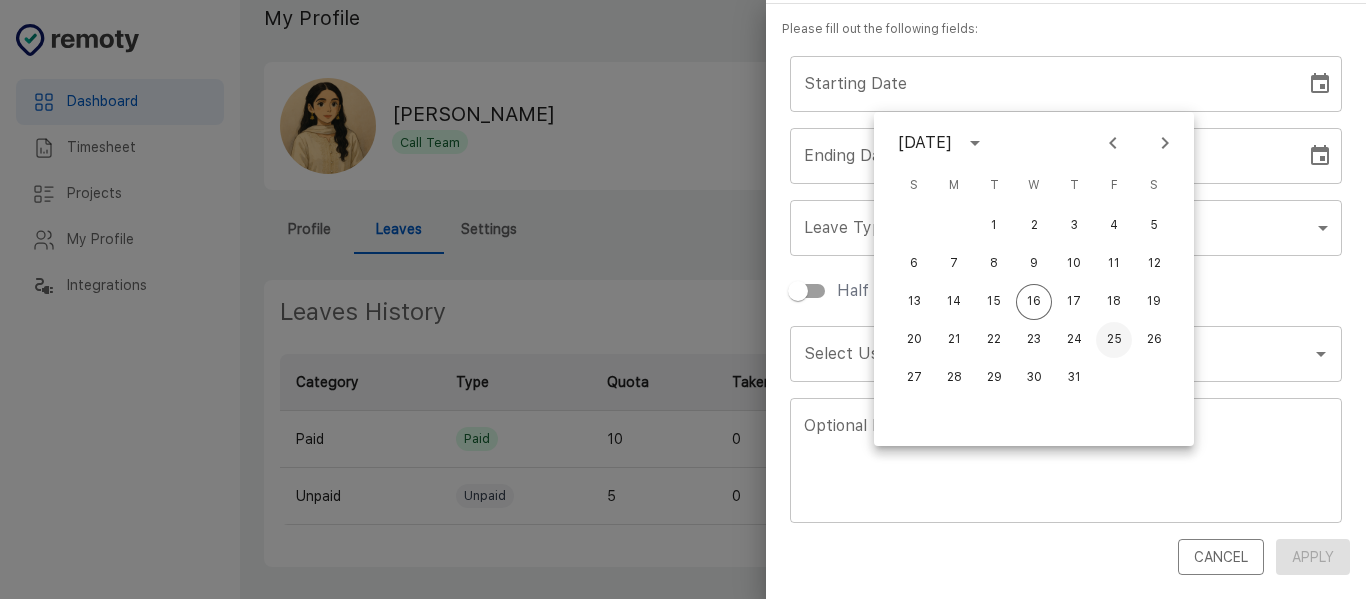 click on "25" at bounding box center [1114, 340] 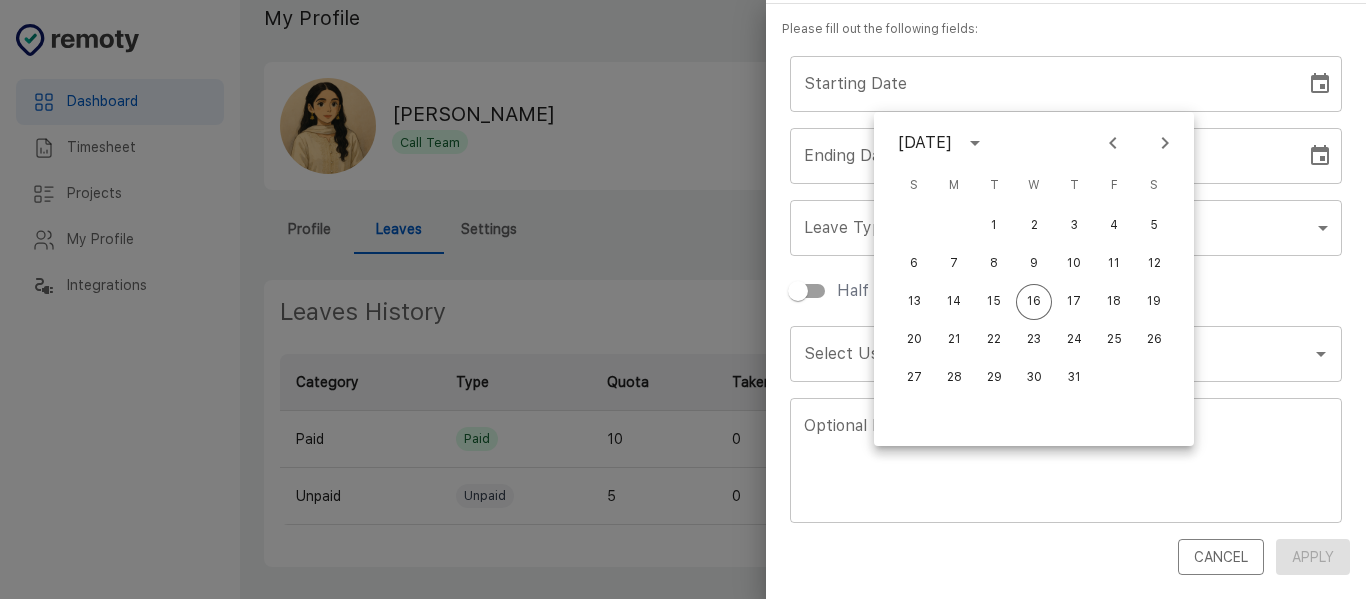 type on "[DATE]" 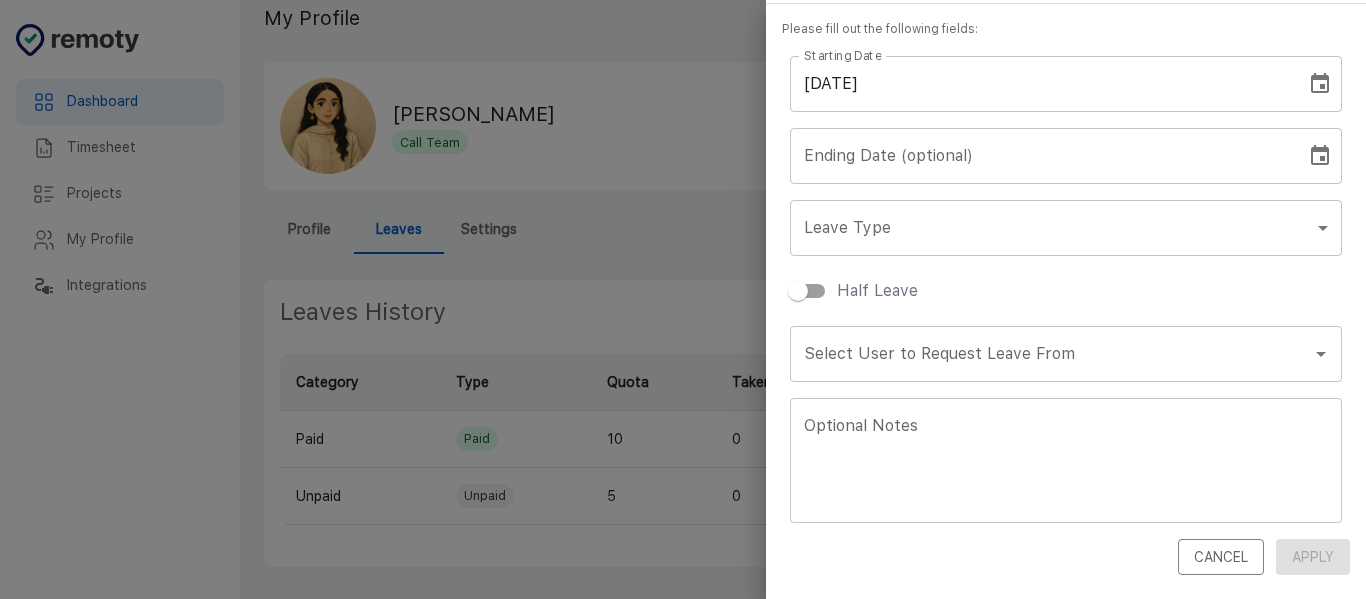 click 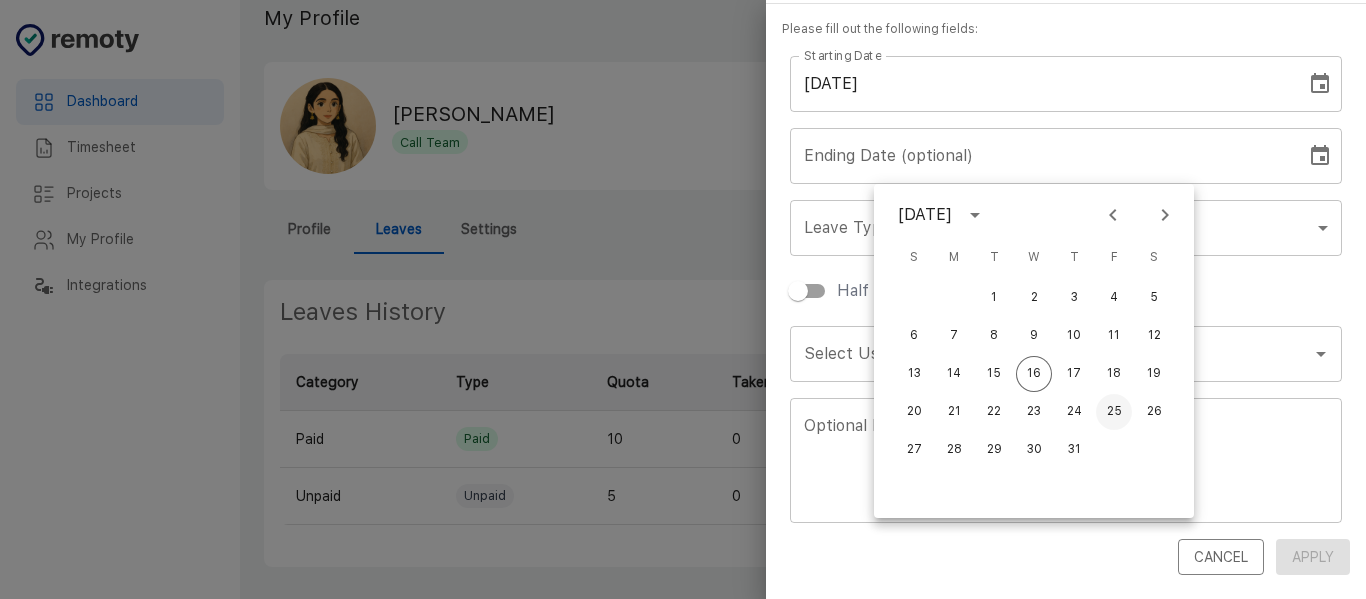 click on "25" at bounding box center (1114, 412) 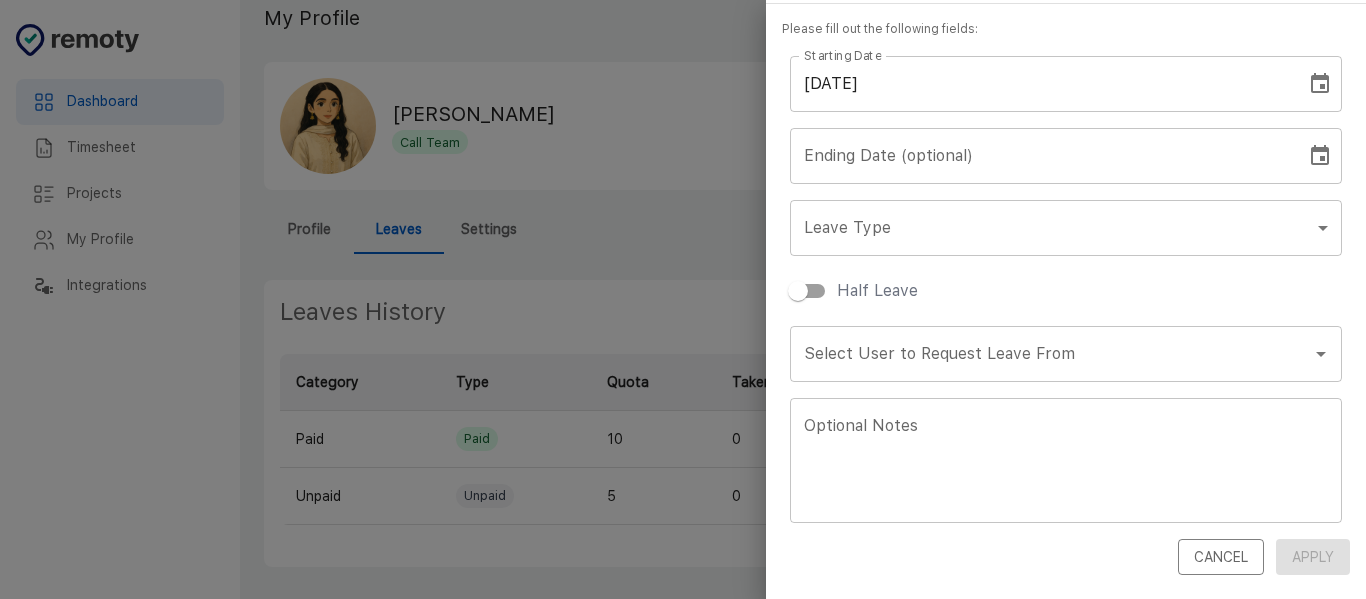 type on "[DATE]" 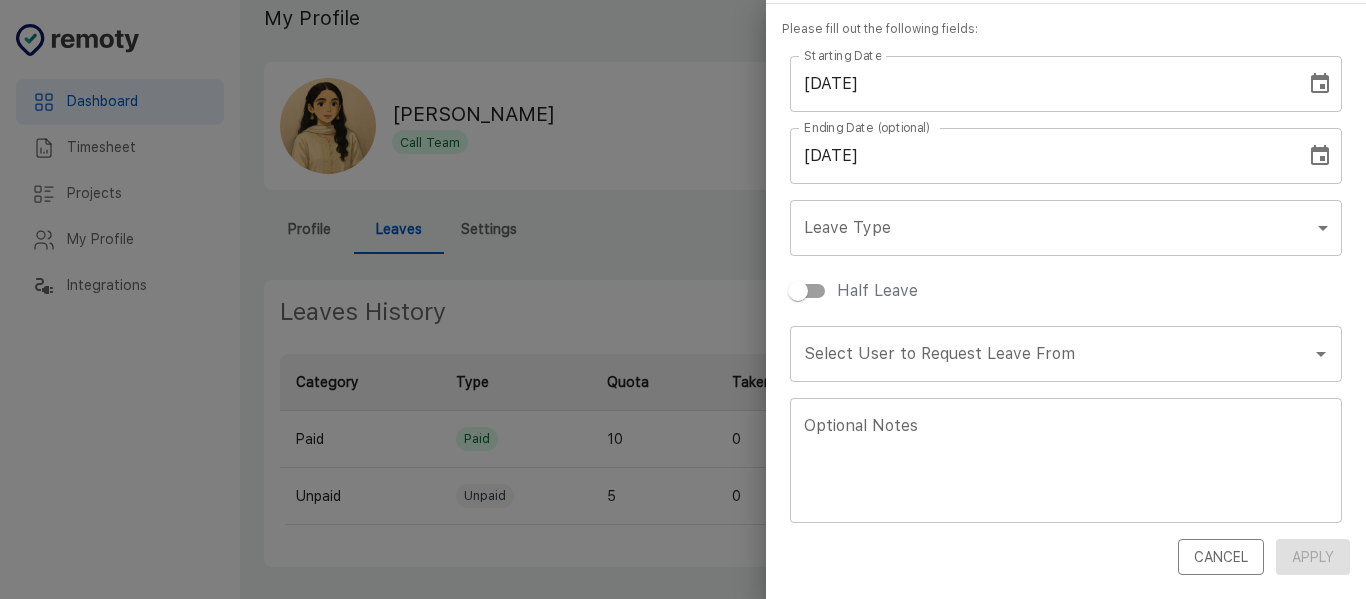 click on "Dashboard Timesheet Projects My Profile Integrations Dashboard Timesheet Projects My Profile Integrations My Profile [PERSON_NAME] Call Team Profile Leaves Settings User Profile Name: [PERSON_NAME] Email: [EMAIL_ADDRESS][DOMAIN_NAME] Phone: Not set Work Information Joining Date: Not set Confirmation Date: Not set Role: Member Shift Start Time: 07:00 AM Shift End Time: 03:00 PM Leaves History View Pending Leaves Apply for leave Category Type Quota Taken Upcoming Pending Remaining Paid Paid 10 0 0 0 10 Unpaid Unpaid 5 0 0 0 5 Daily Questionnaire Settings Enable Mandatory Daily Questionnaire   Get Daily Notes at Check-in   Get Daily Notes at Check-out   What have you worked on since your last standup? Which comps/Projects are you planning to work on/resolve [DATE]? Are you facing any blocker/problematic community?  Which communities are you blocked on? What do you want to be re-assigned to other/US callers Add new question Save Leave Settings Renew Leaves Quota at: Start of the Year start_of_year Leave Type Paid 10" at bounding box center (683, 279) 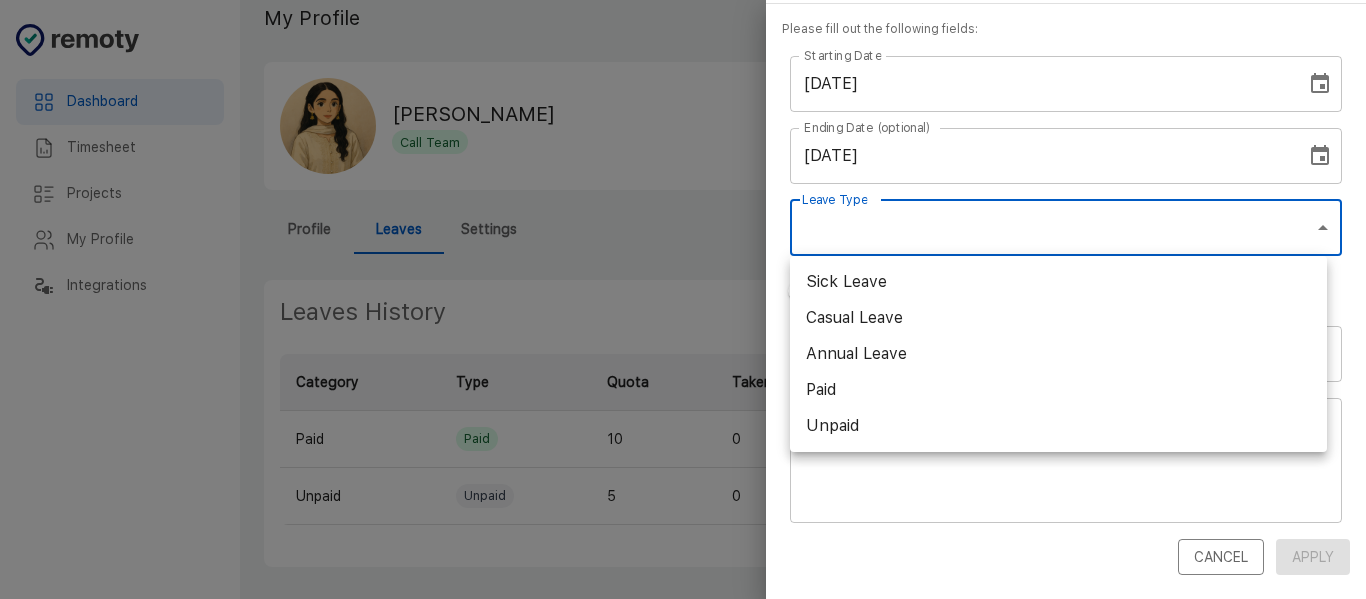 click on "Paid" at bounding box center (1058, 390) 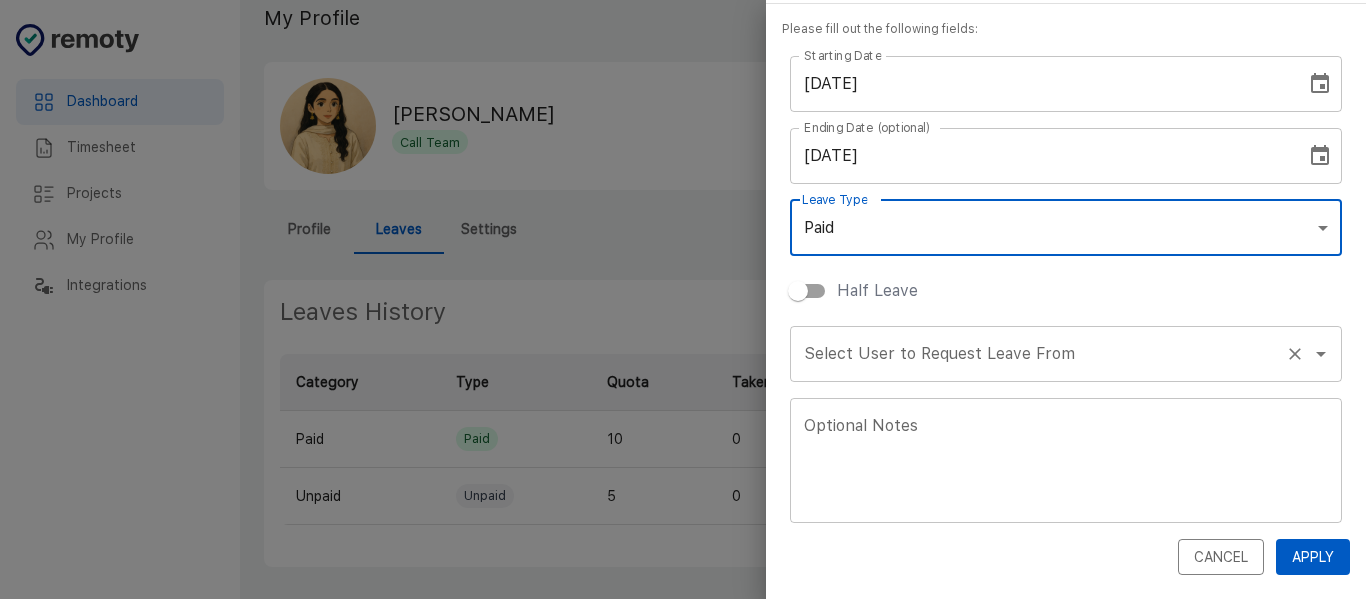 click on "Select User to Request Leave From Select User to Request Leave From" at bounding box center (1066, 354) 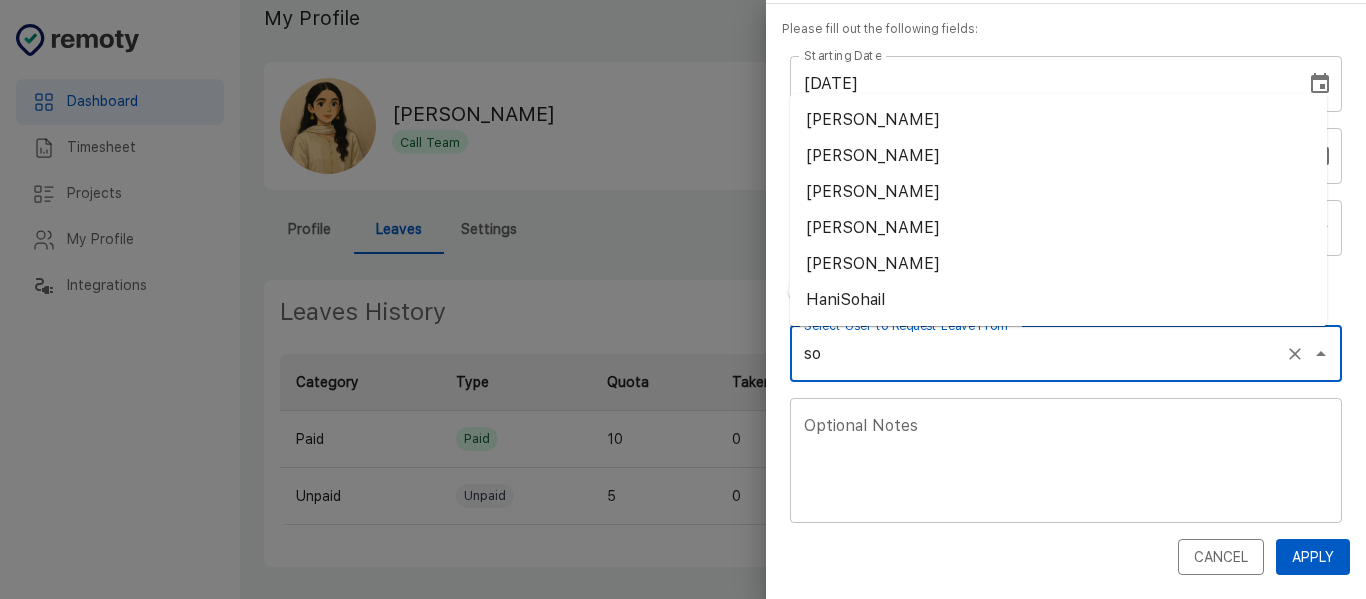 click on "[PERSON_NAME]" at bounding box center (1058, 120) 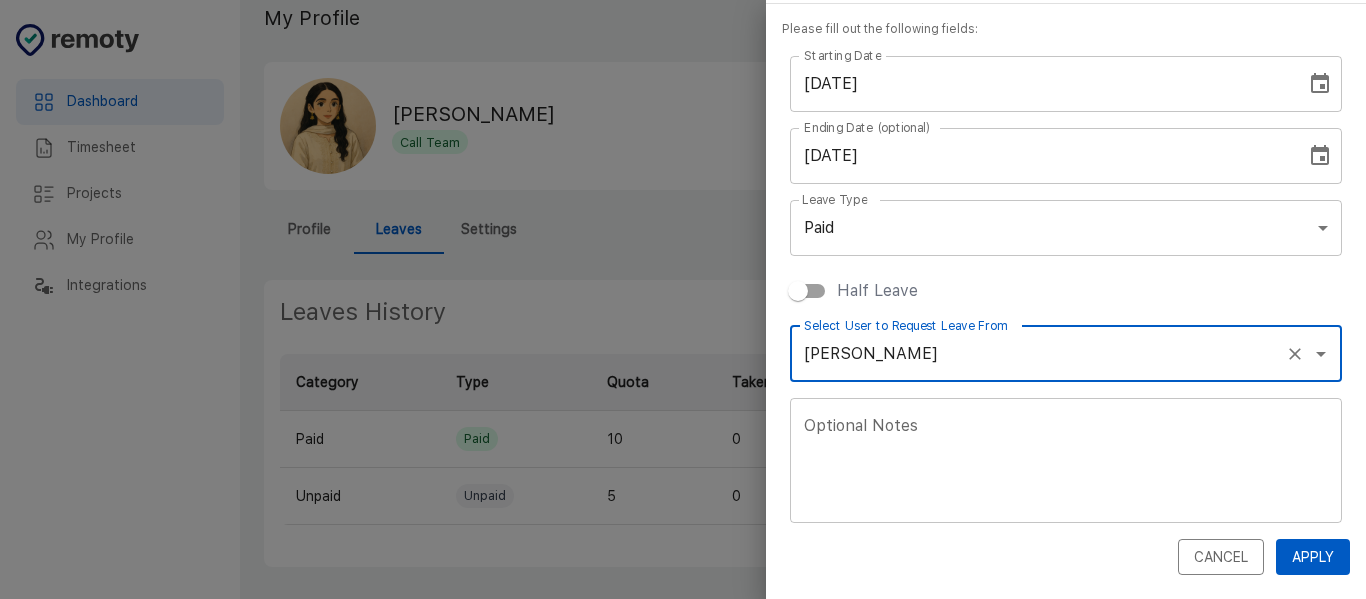 type on "[PERSON_NAME]" 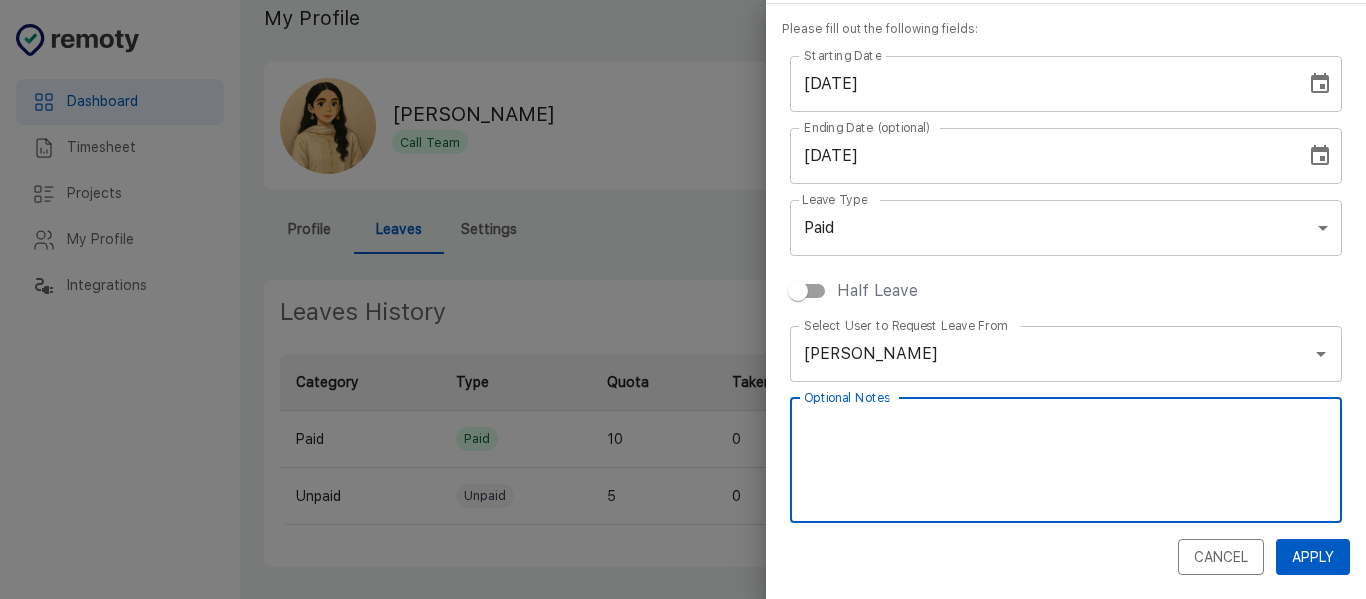 click on "Apply" at bounding box center (1313, 557) 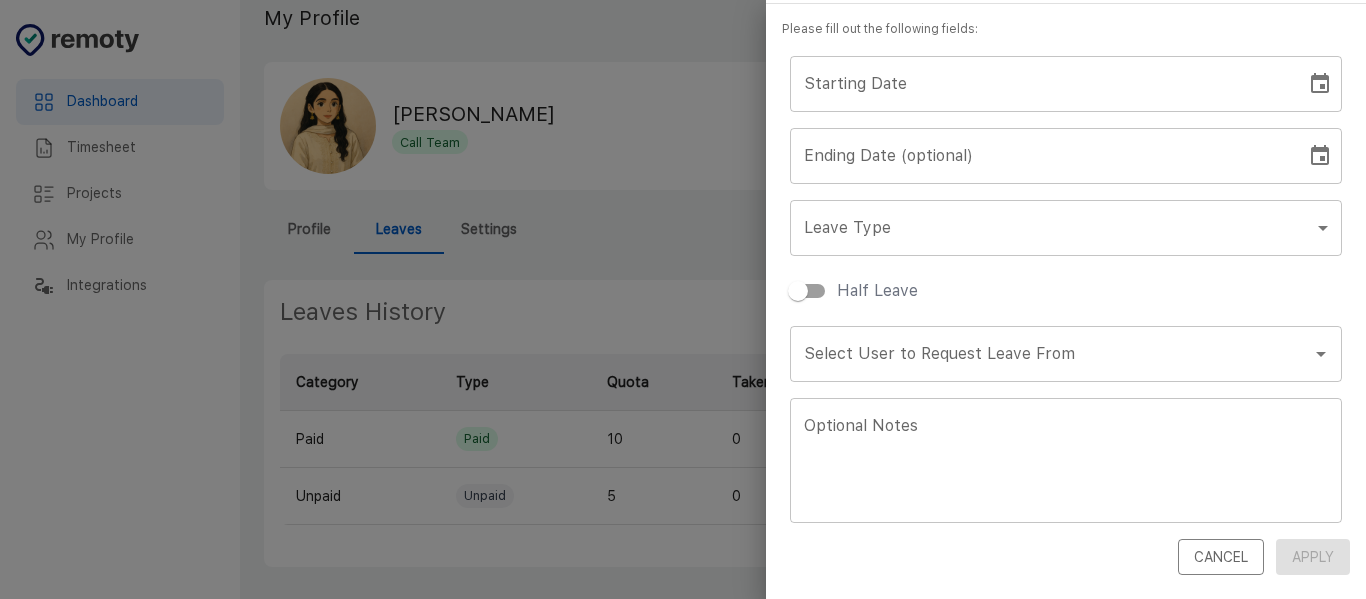 click at bounding box center (683, 299) 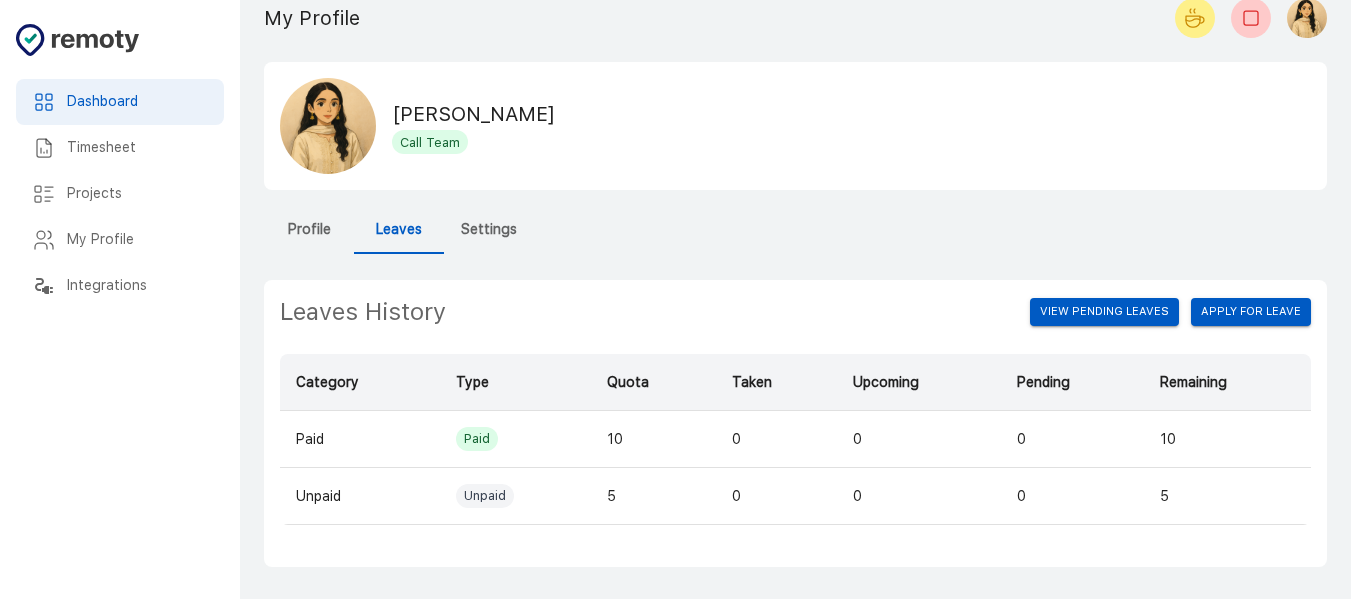 click on "Timesheet" at bounding box center [137, 148] 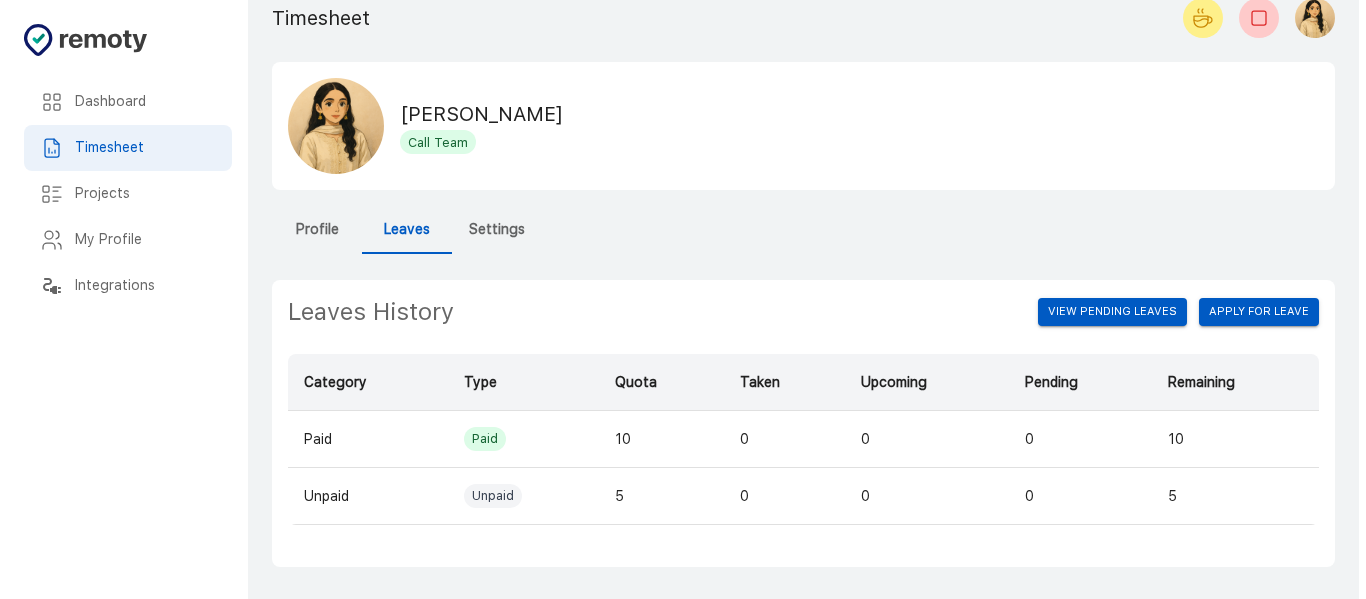 scroll, scrollTop: 0, scrollLeft: 0, axis: both 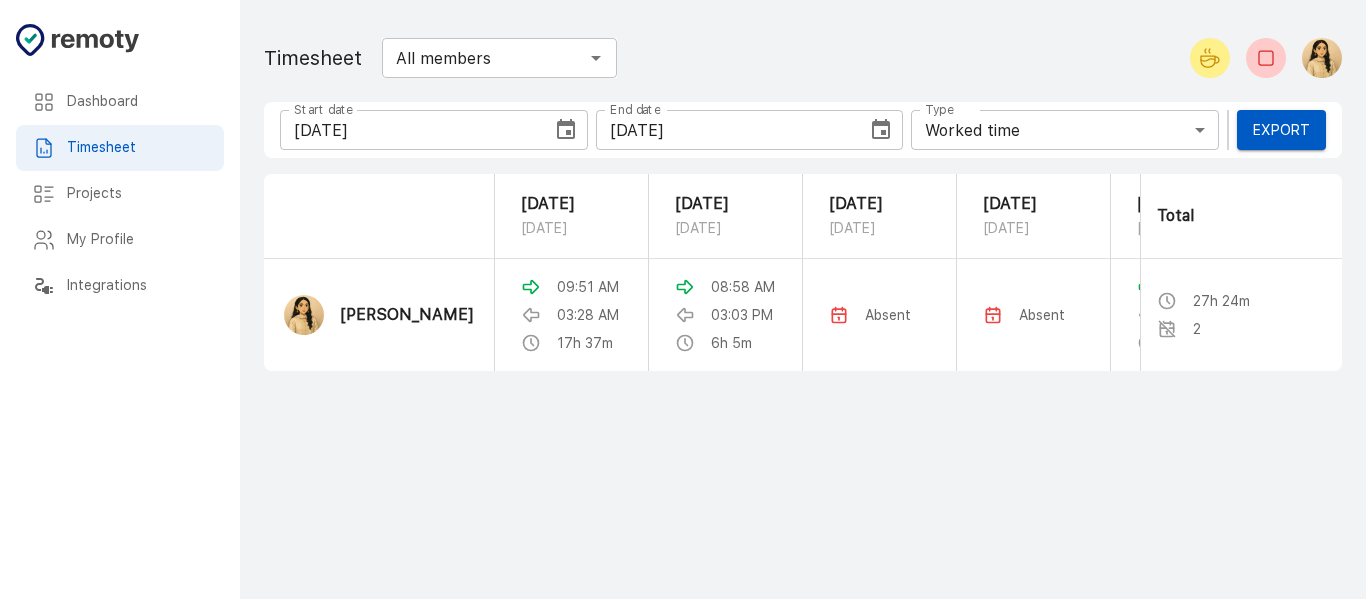 click on "Projects" at bounding box center (137, 194) 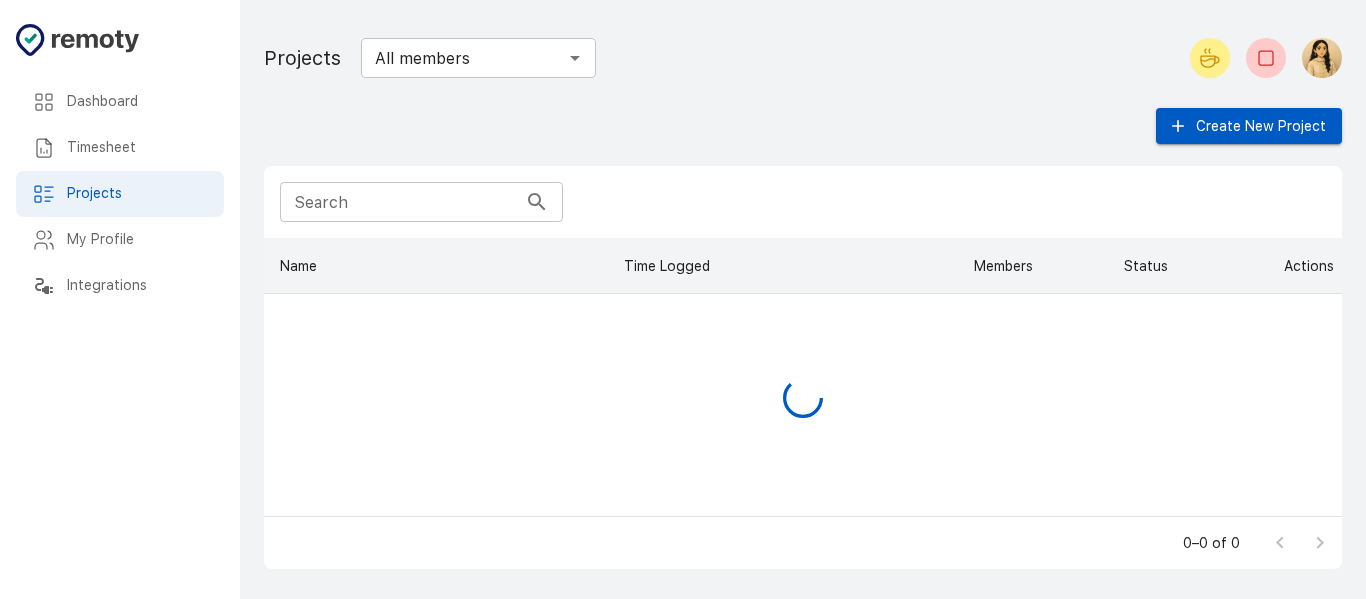 scroll, scrollTop: 16, scrollLeft: 16, axis: both 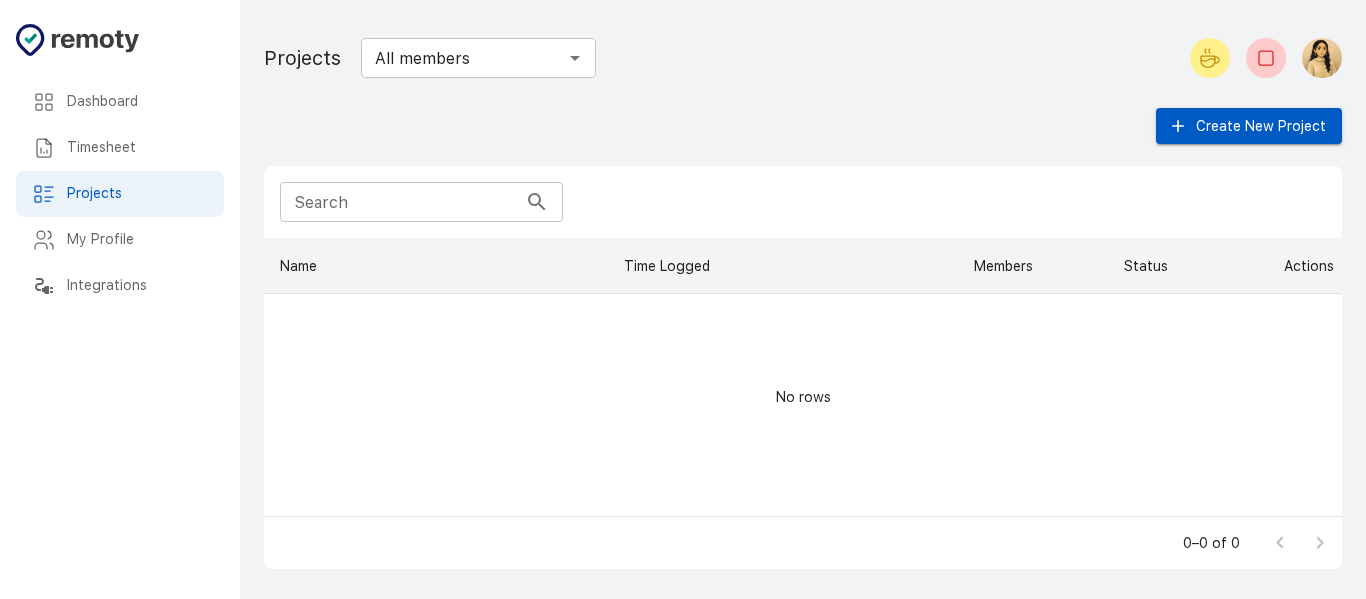 click on "My Profile" at bounding box center (137, 240) 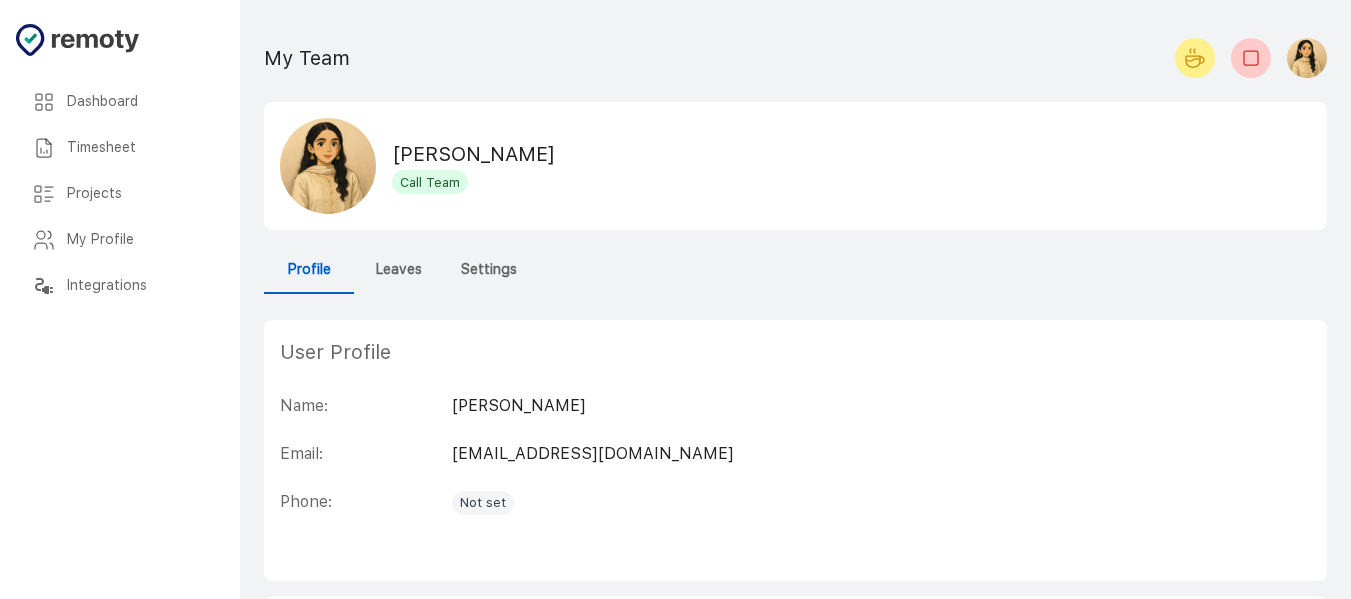click on "Dashboard" at bounding box center [137, 102] 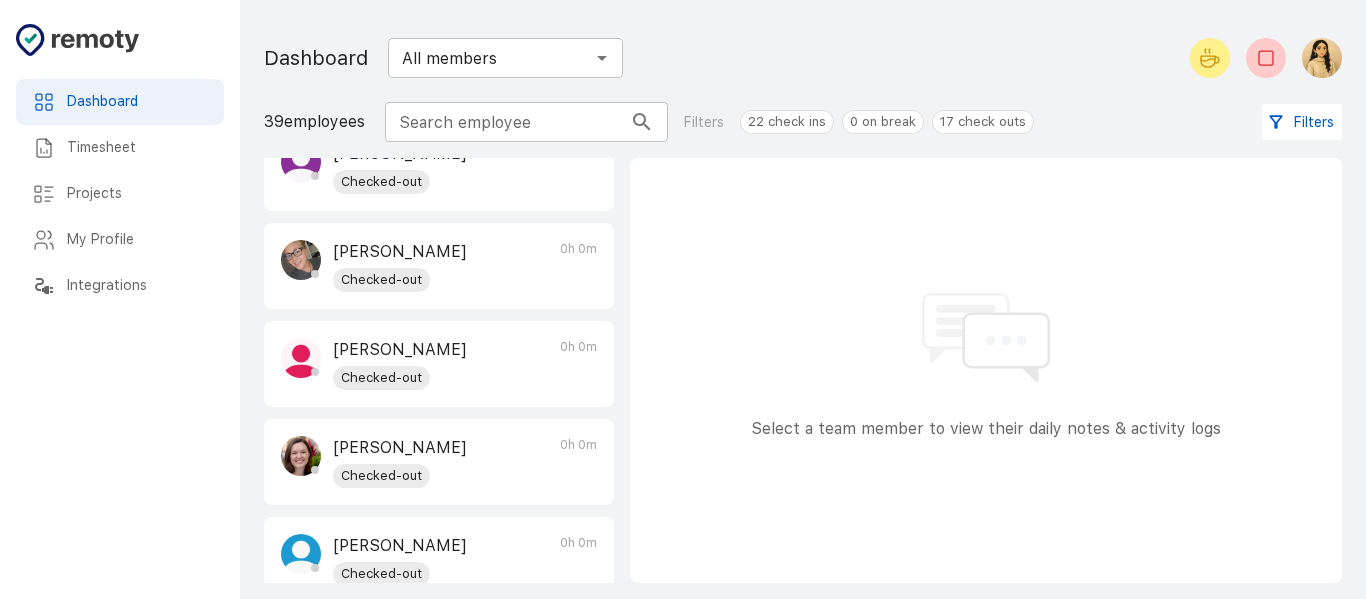 scroll, scrollTop: 2797, scrollLeft: 0, axis: vertical 